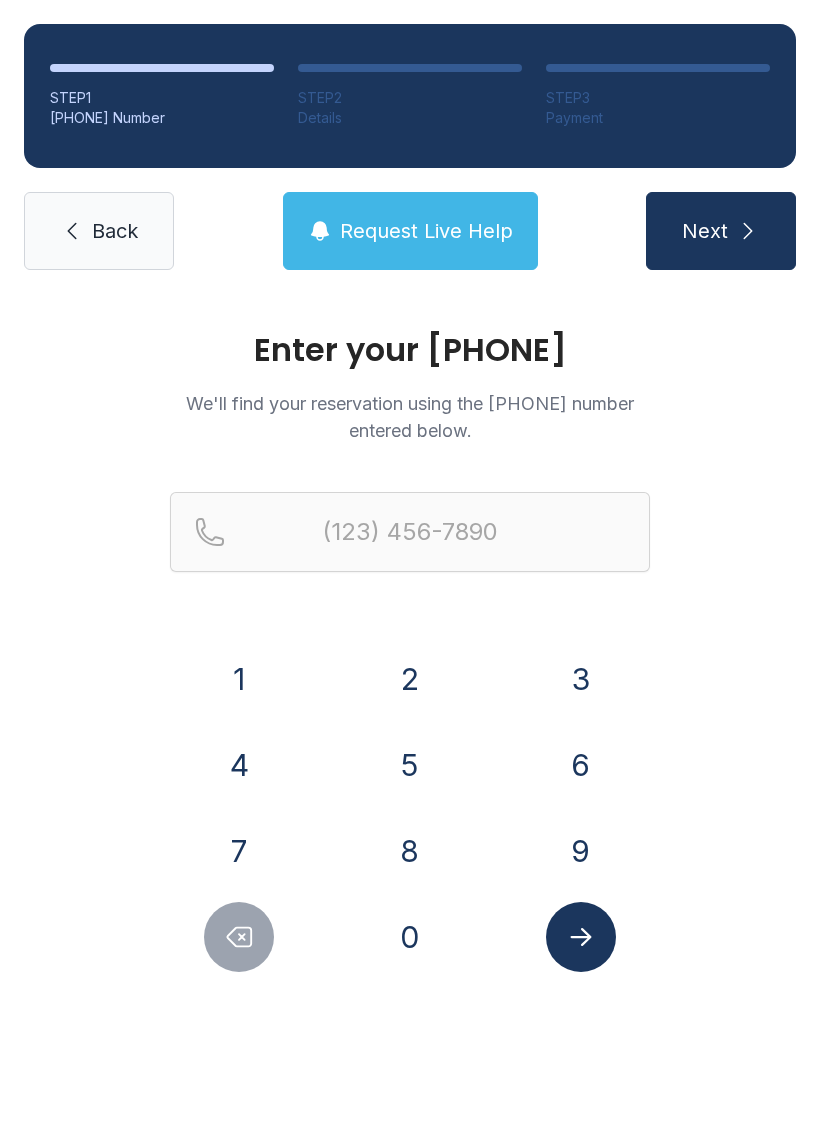 scroll, scrollTop: 0, scrollLeft: 0, axis: both 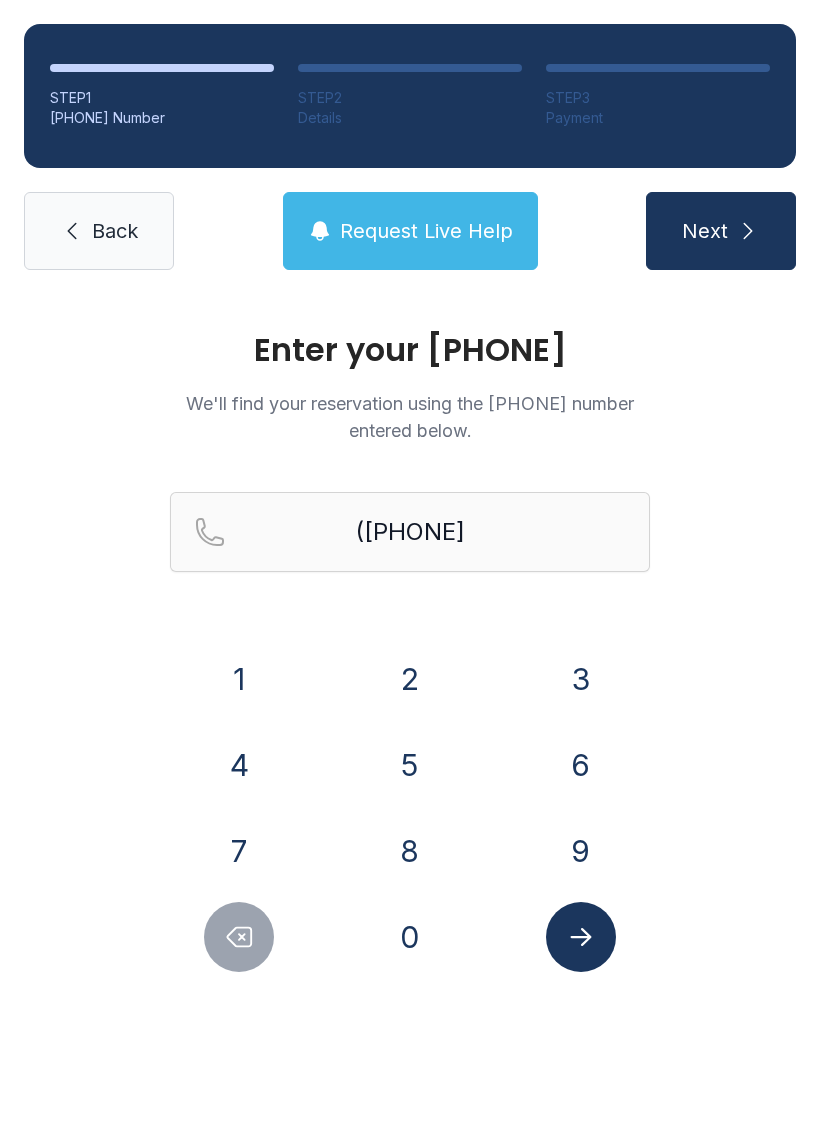 click on "0" at bounding box center (239, 679) 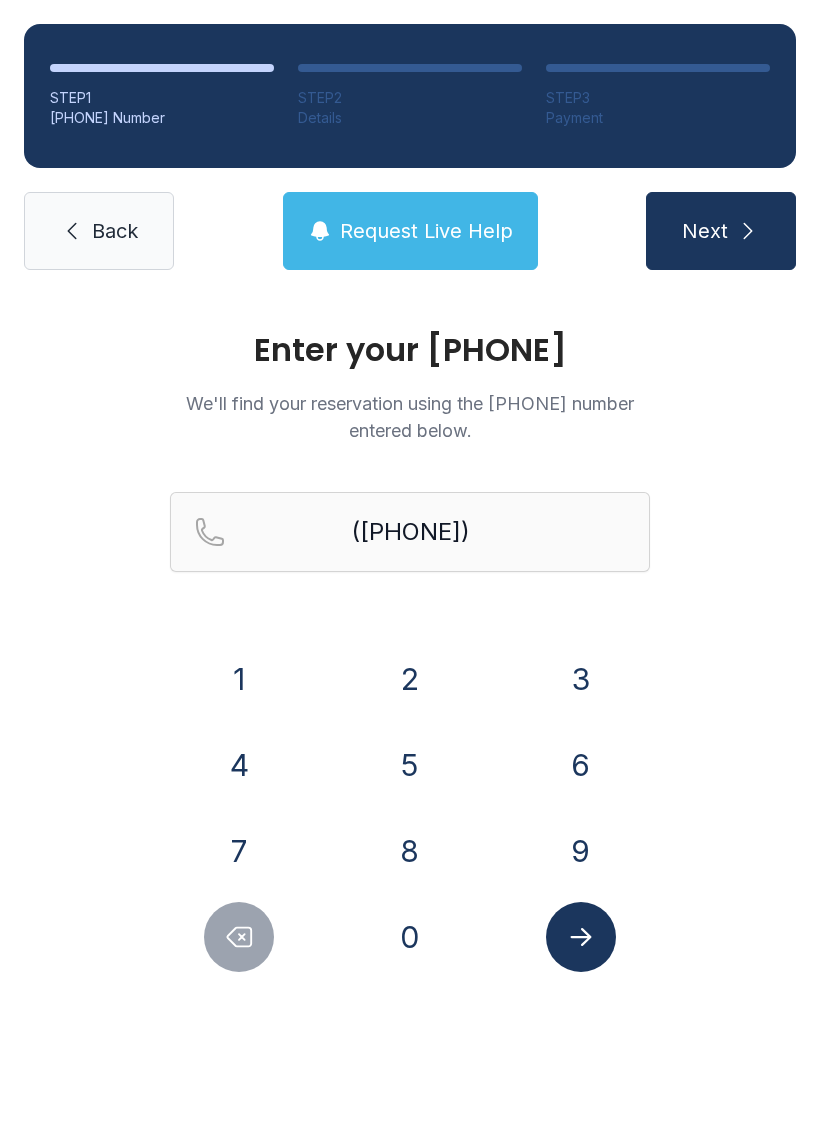 click on "6" at bounding box center [239, 679] 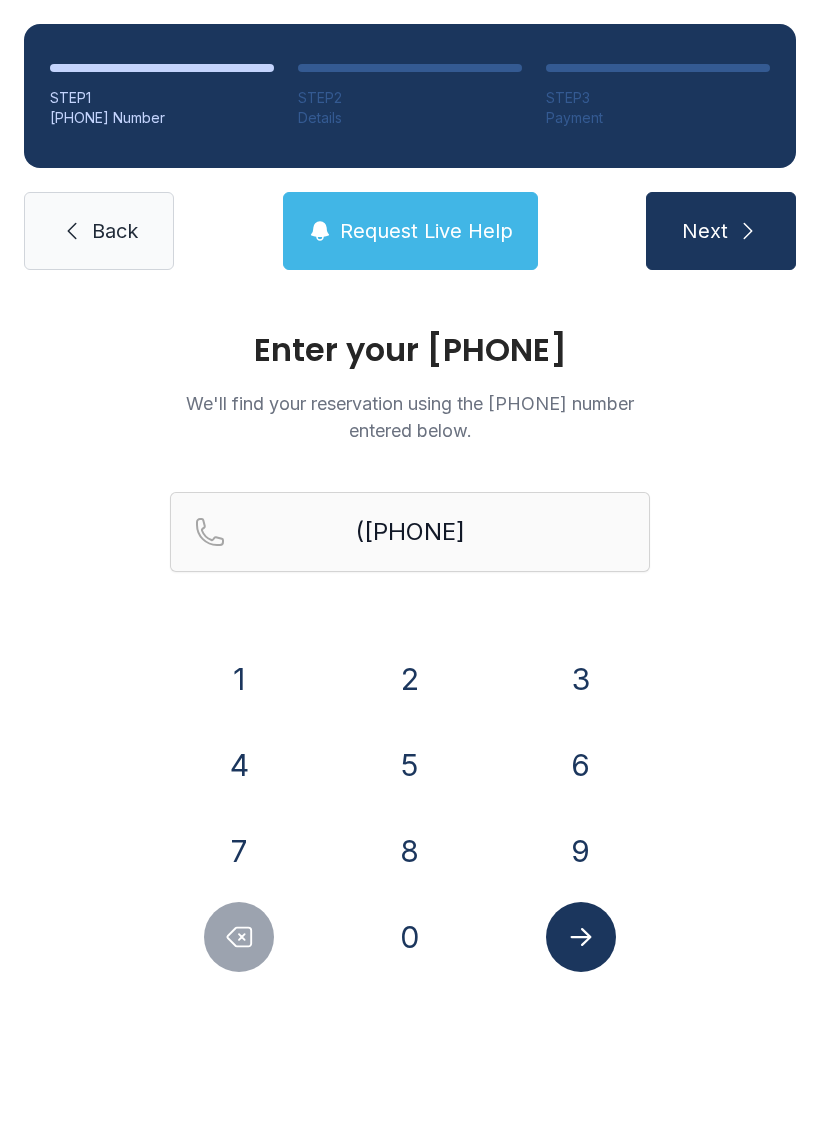 click on "9" at bounding box center (239, 679) 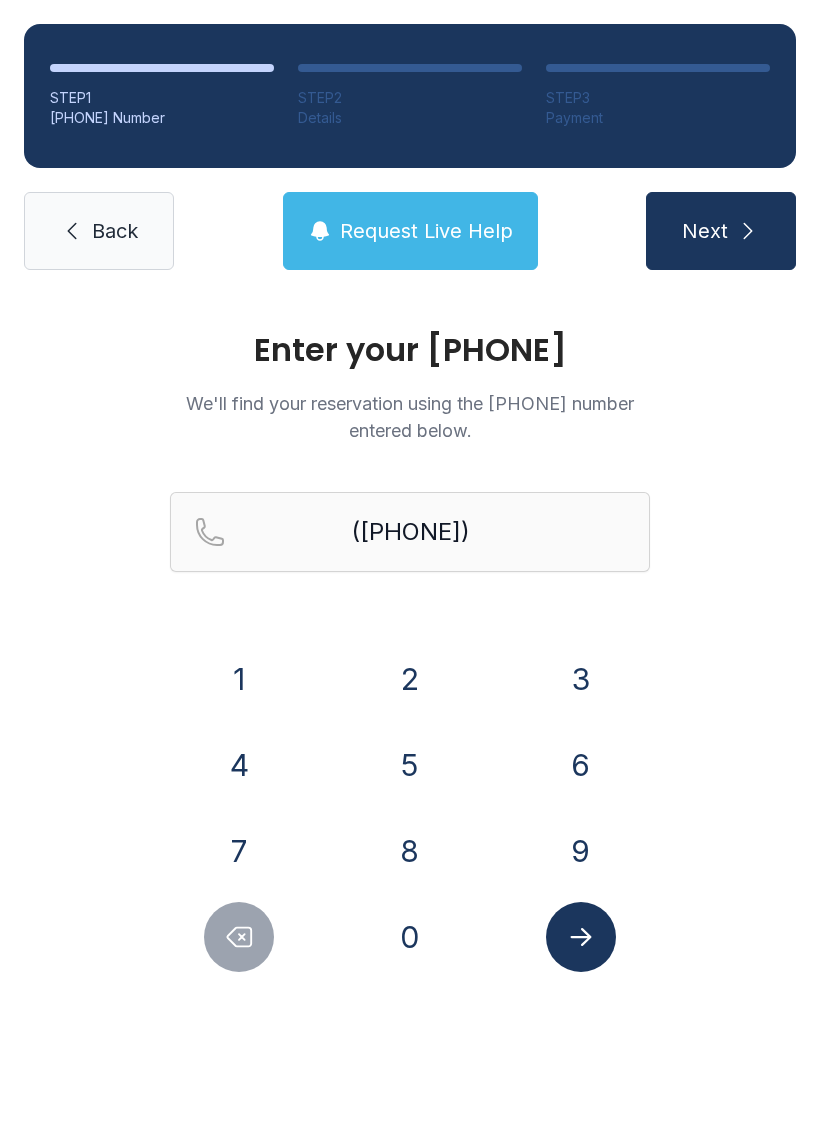 click on "8" at bounding box center (239, 679) 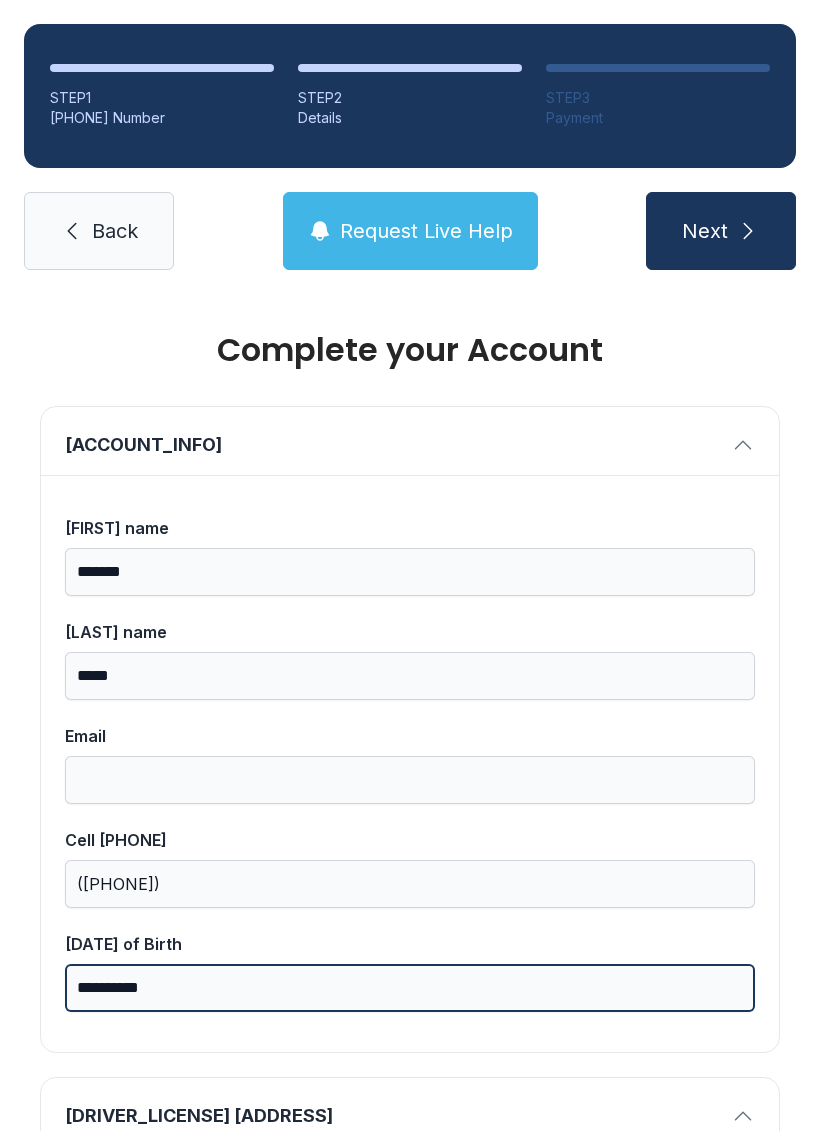click on "**********" at bounding box center (410, 988) 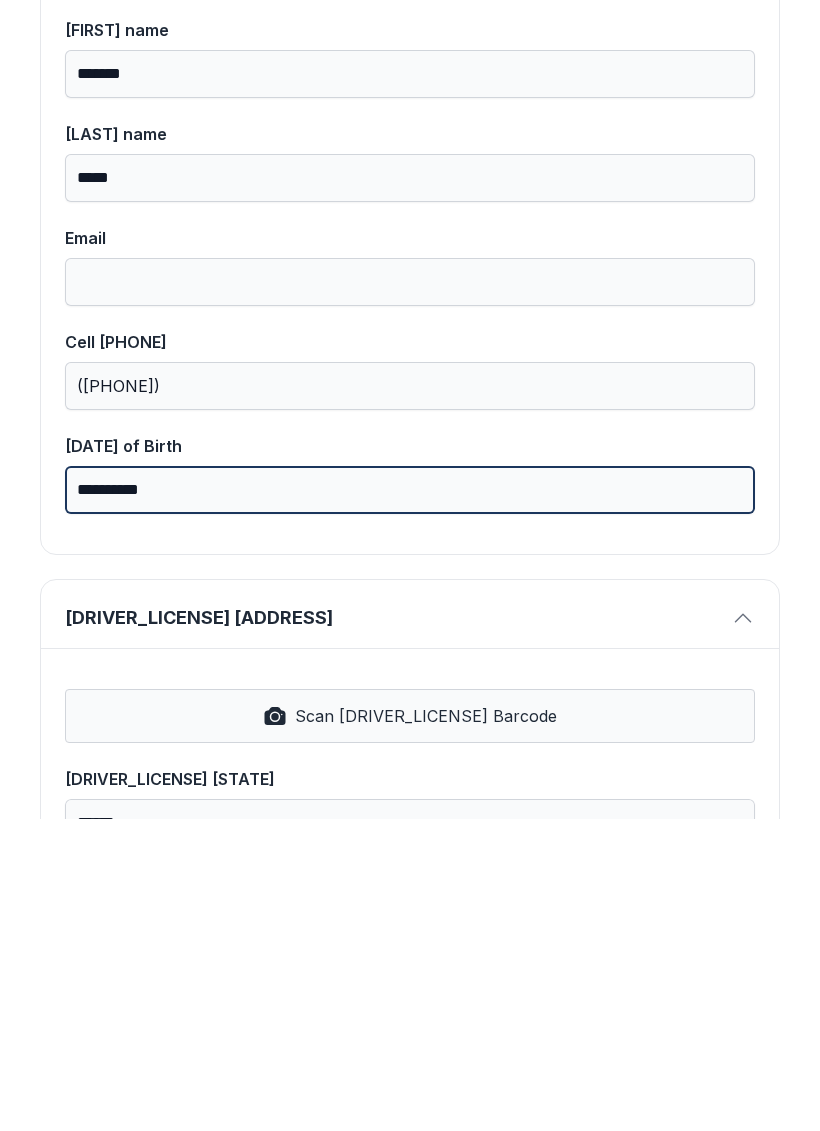 scroll, scrollTop: 193, scrollLeft: 0, axis: vertical 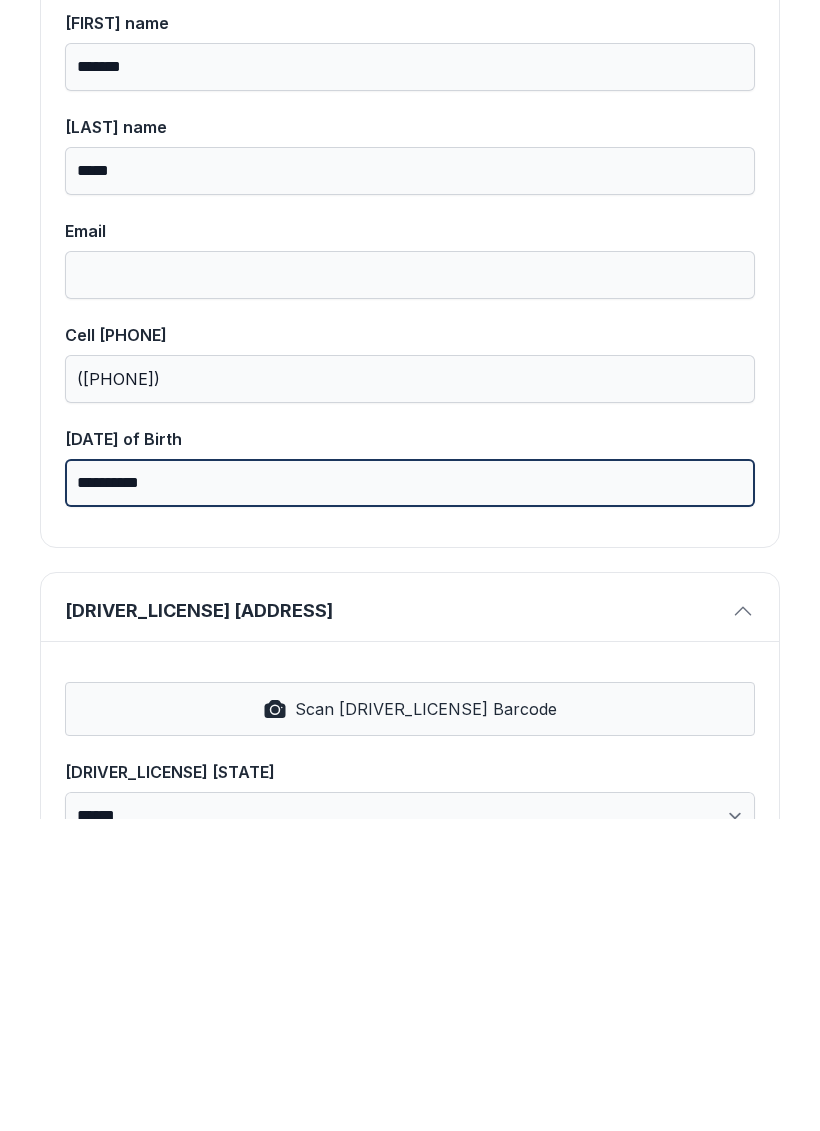 type on "**********" 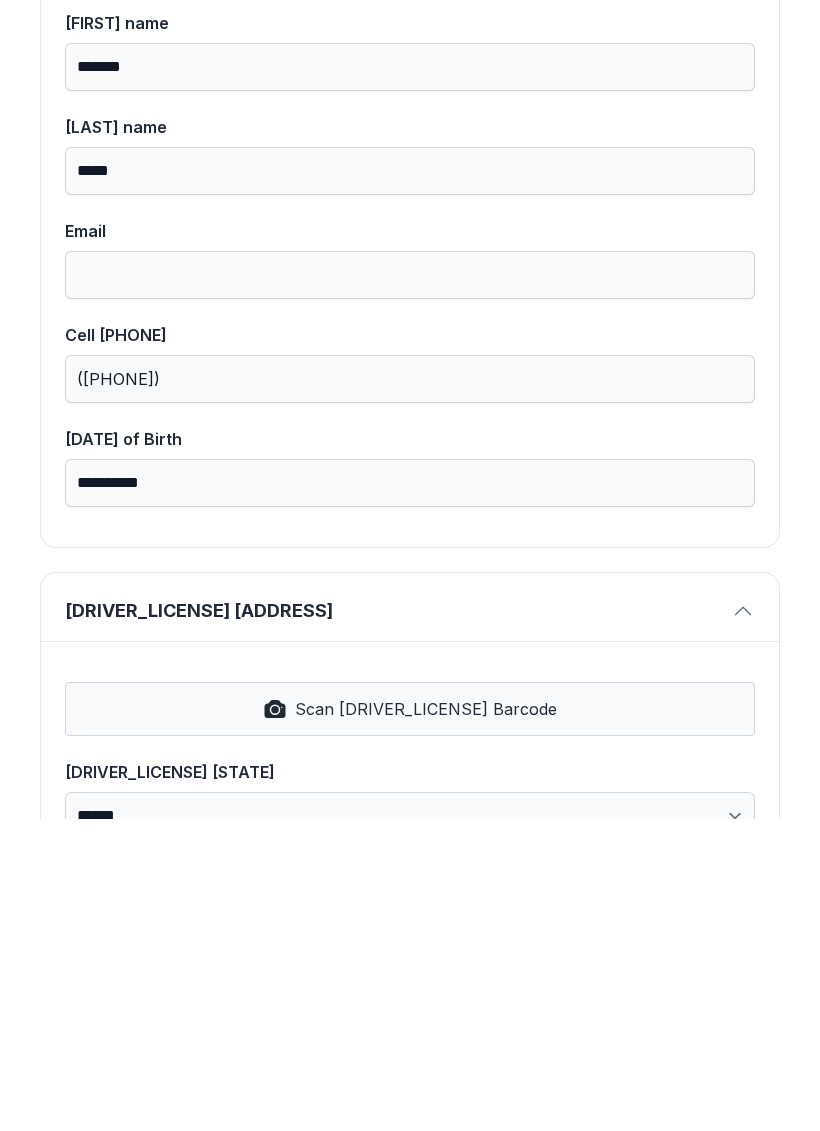click on "Scan [DRIVER_LICENSE] Barcode" at bounding box center (426, 1021) 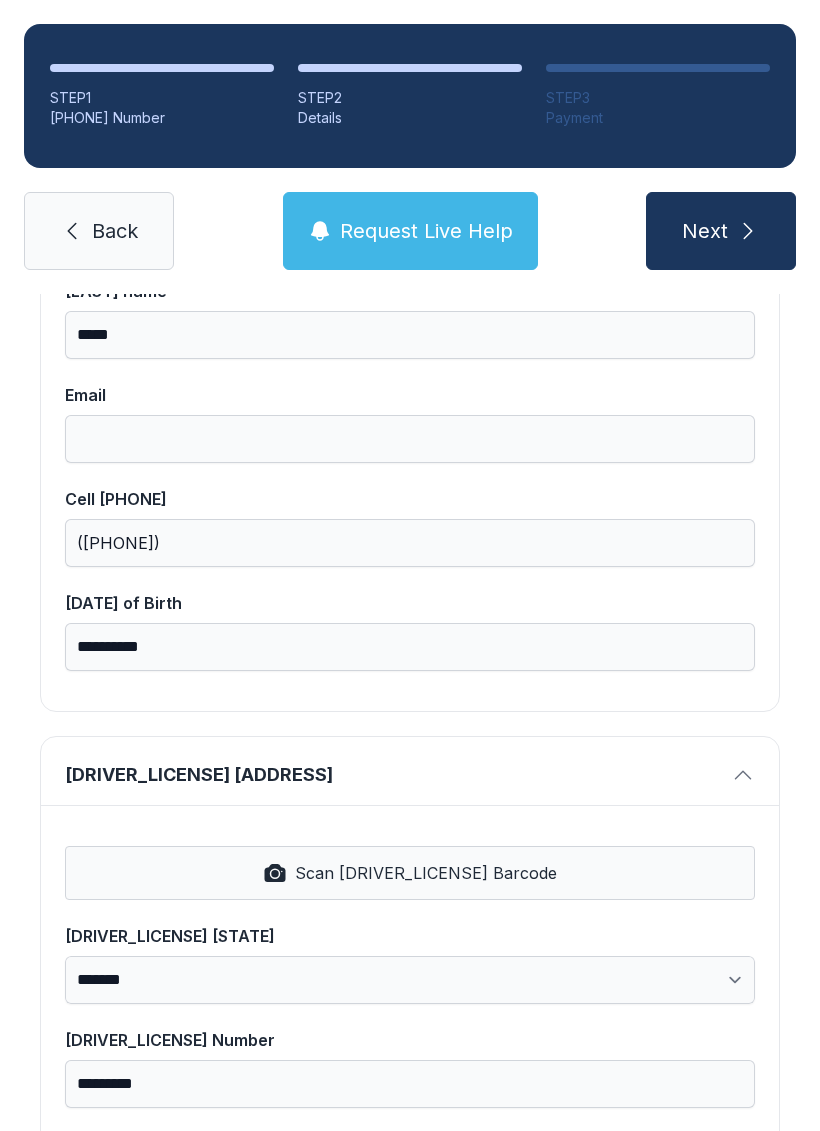 scroll, scrollTop: 381, scrollLeft: 0, axis: vertical 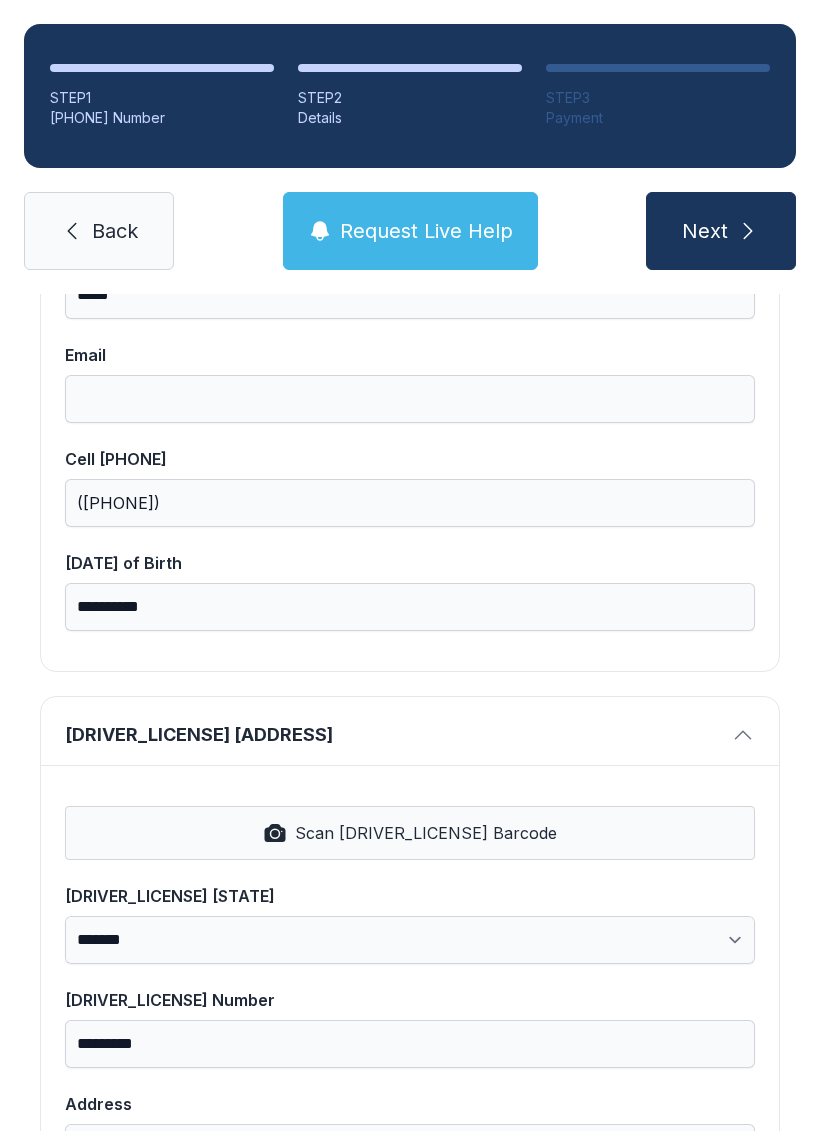 click on "Scan [DRIVER_LICENSE] Barcode" at bounding box center [426, 833] 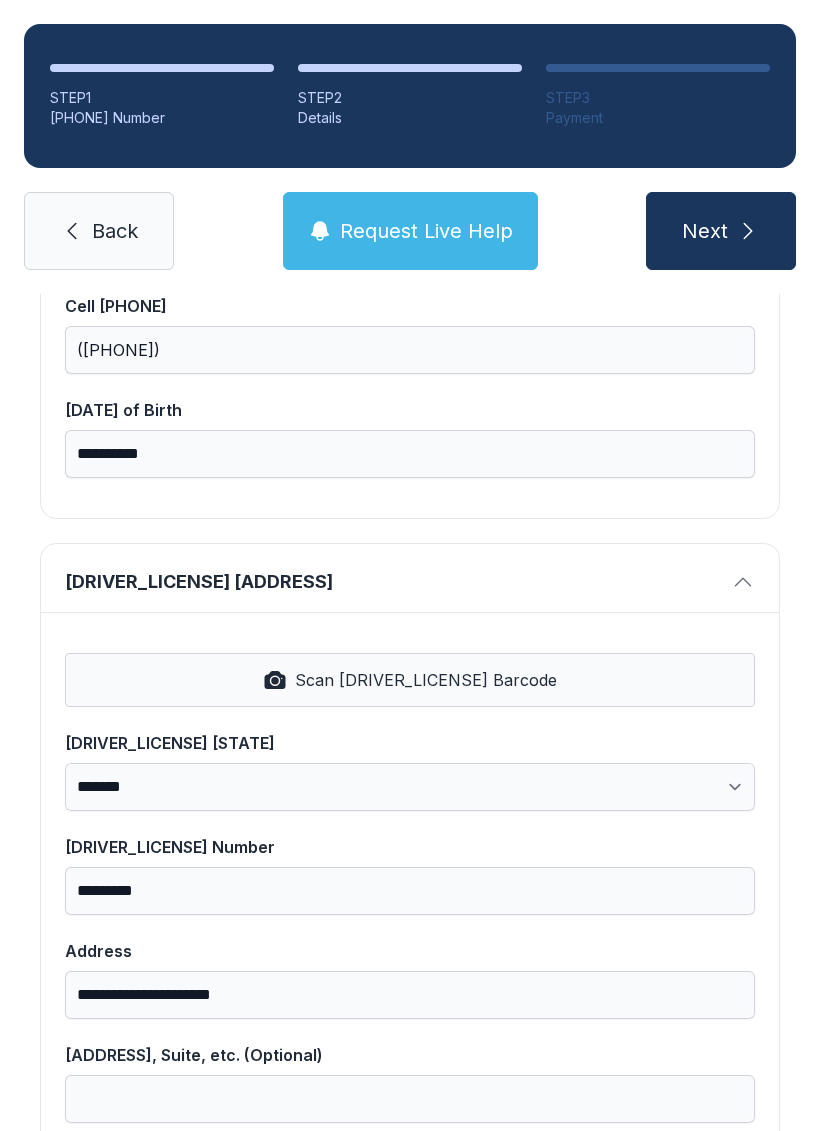 scroll, scrollTop: 537, scrollLeft: 0, axis: vertical 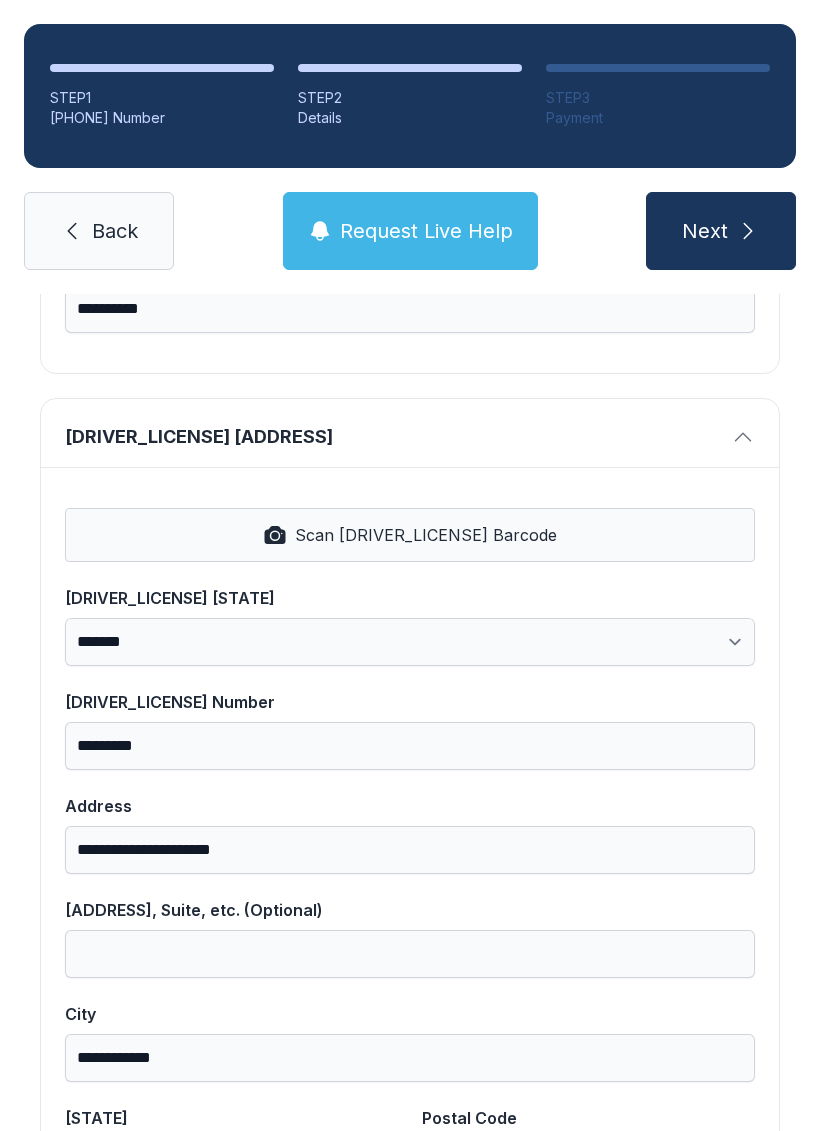 click at bounding box center [743, 437] 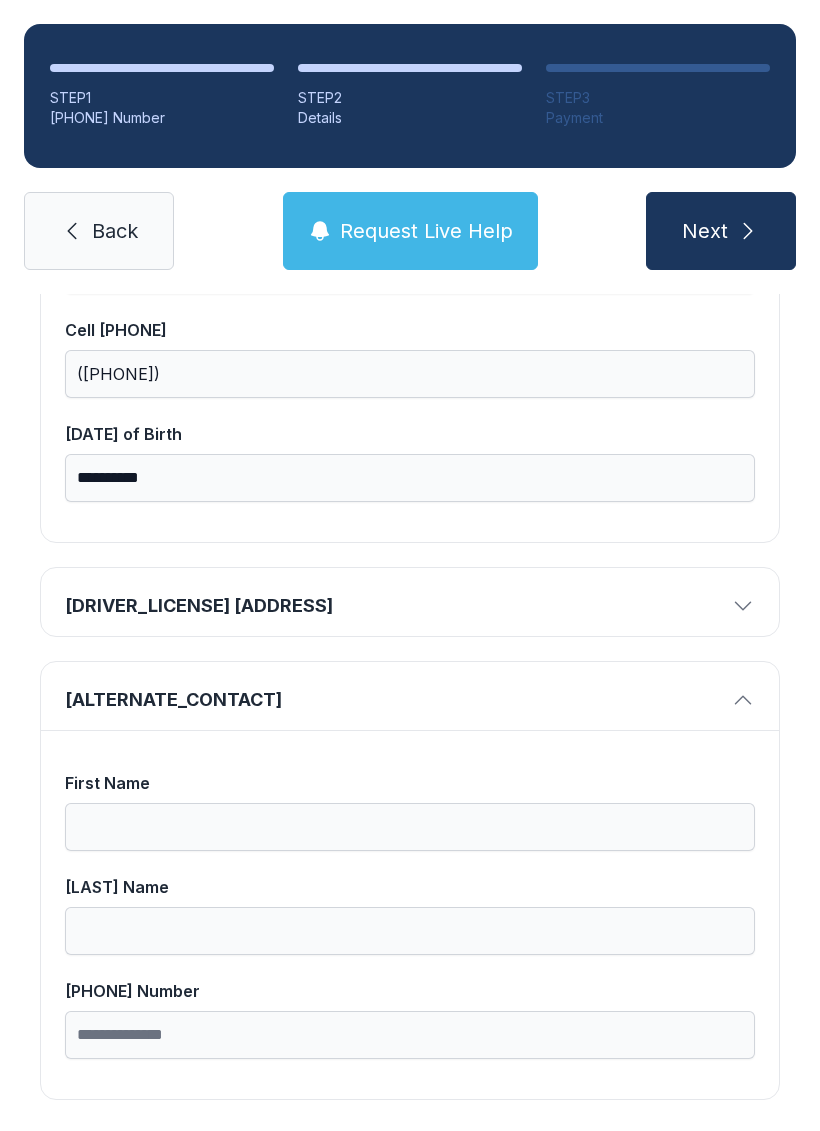 scroll, scrollTop: 510, scrollLeft: 0, axis: vertical 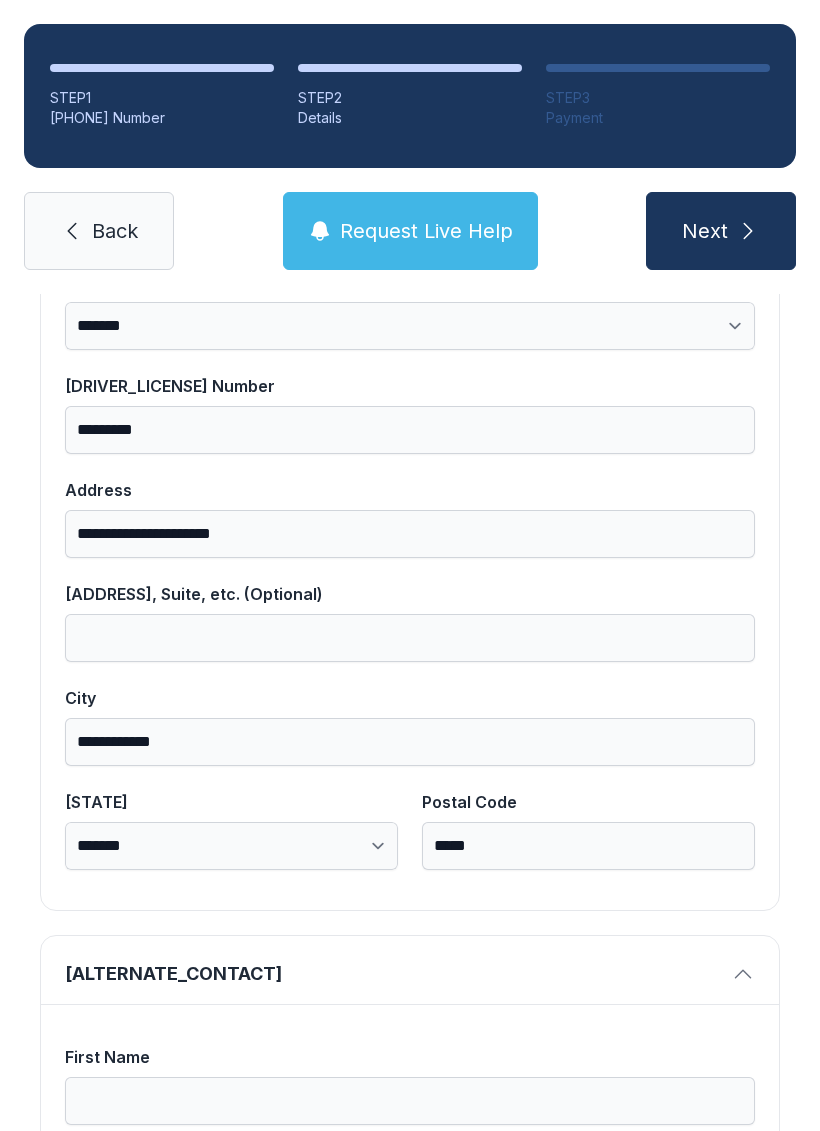 click on "Next" at bounding box center [705, 231] 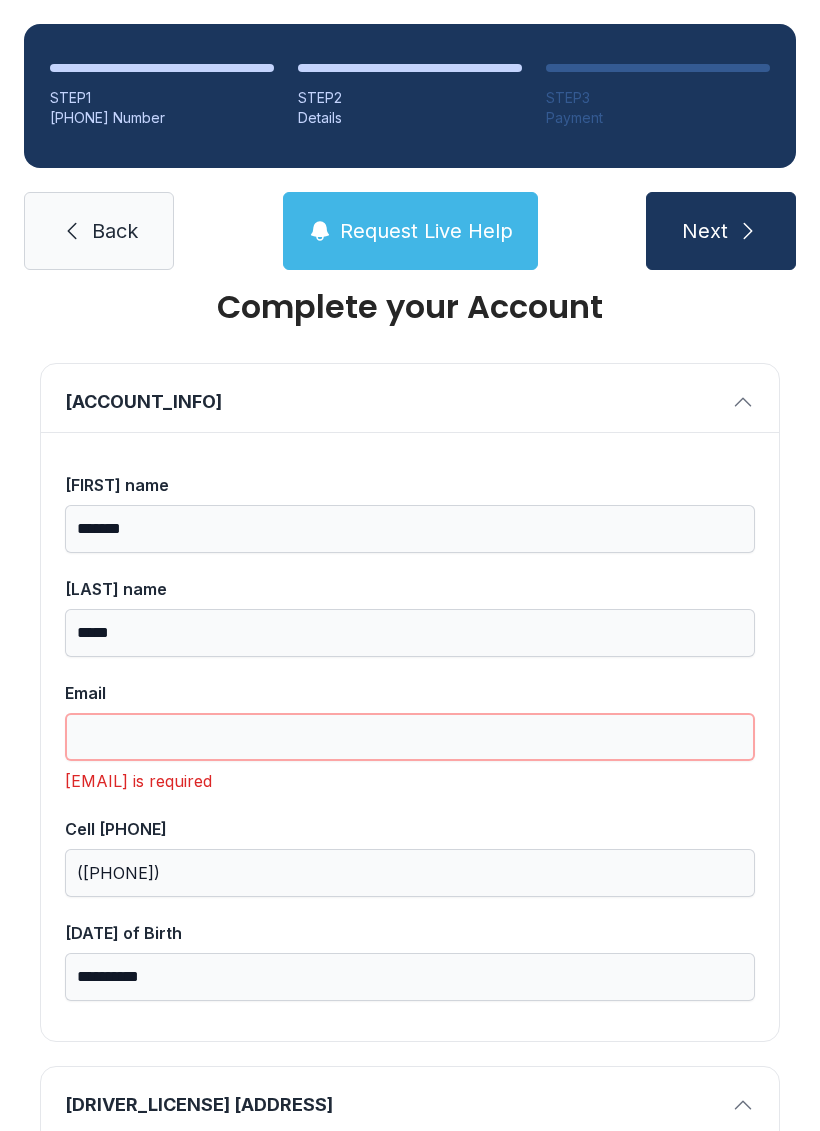click on "Email" at bounding box center [410, 737] 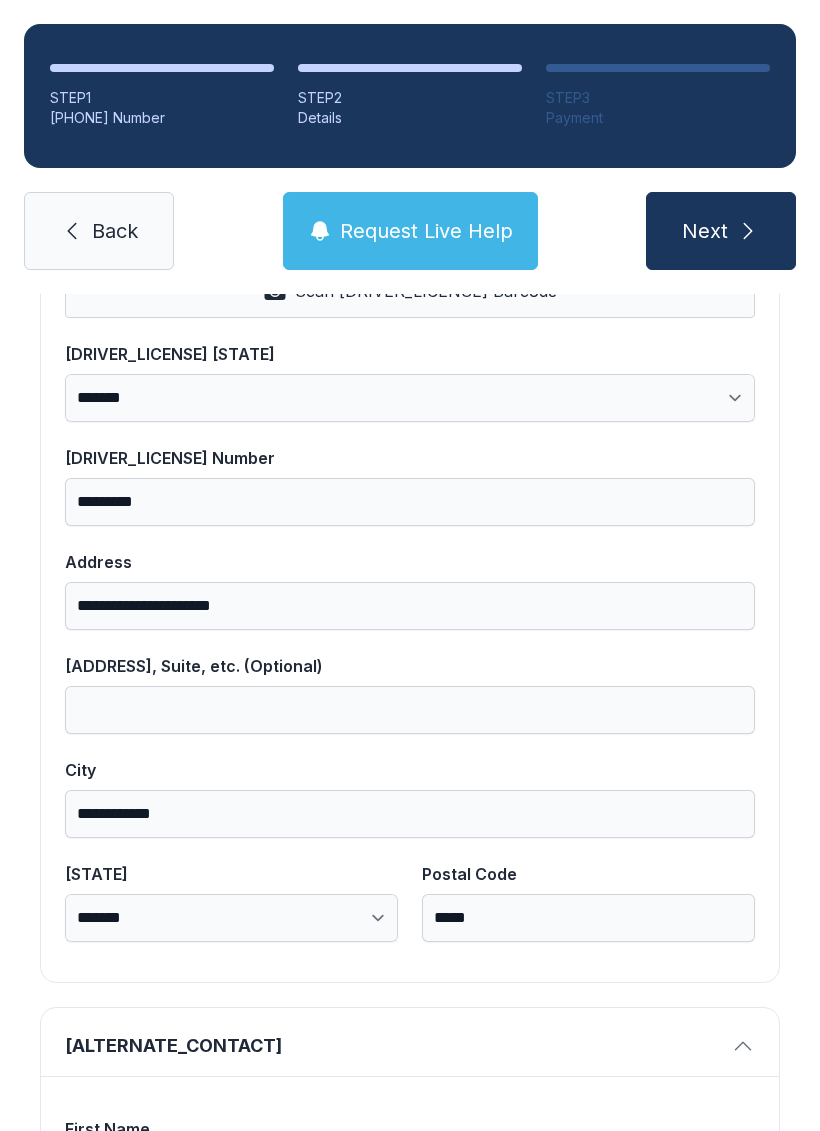 scroll, scrollTop: 932, scrollLeft: 0, axis: vertical 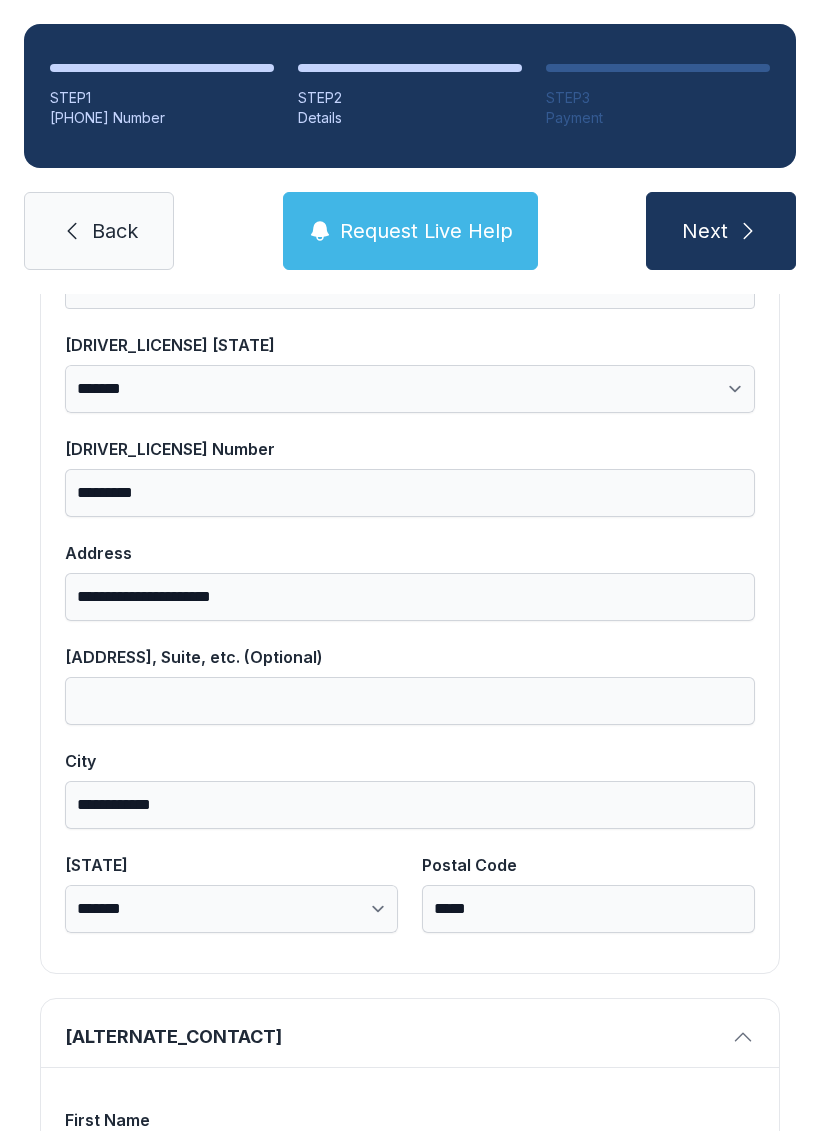 type on "**********" 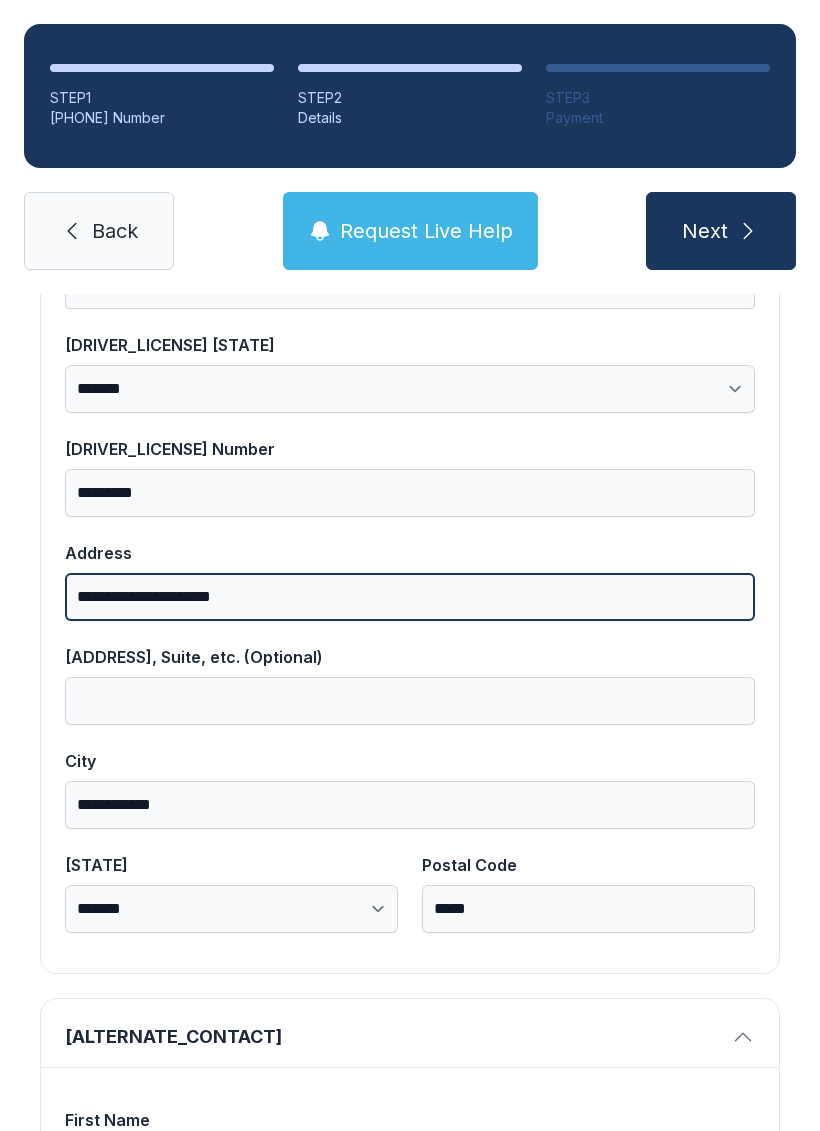 click on "**********" at bounding box center [410, 597] 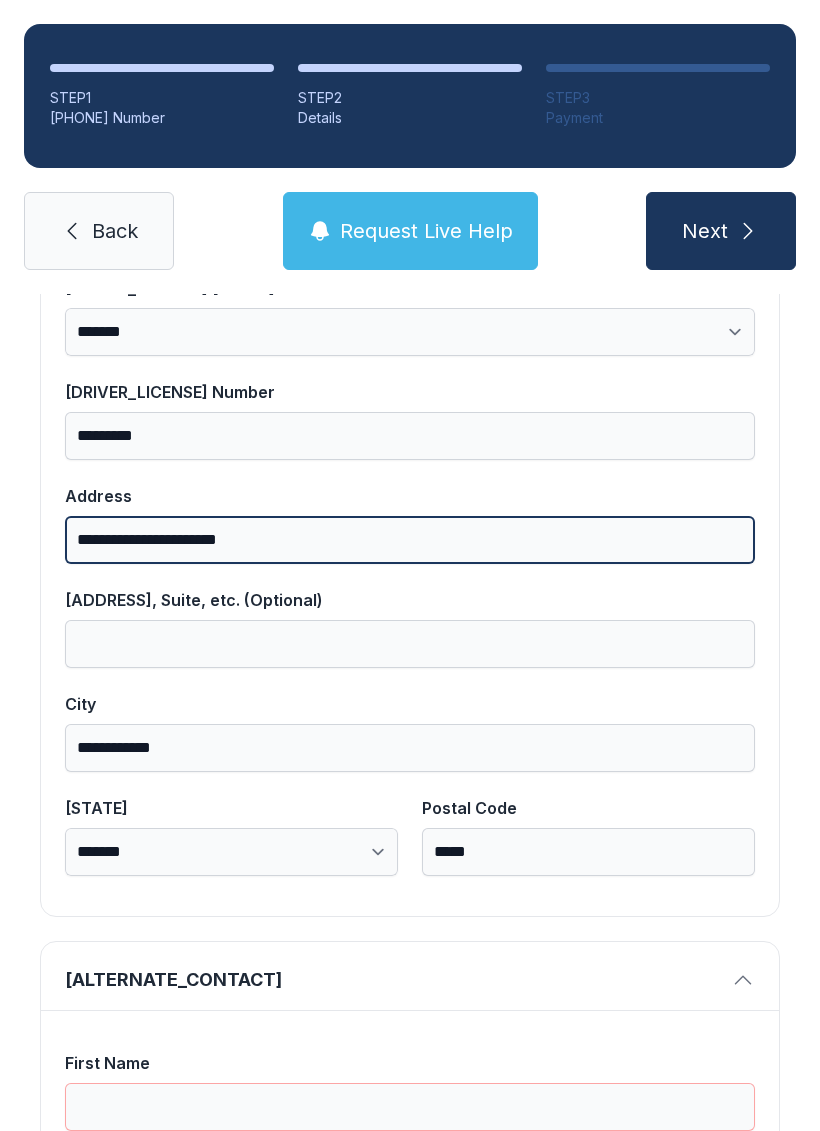 scroll, scrollTop: 1001, scrollLeft: 0, axis: vertical 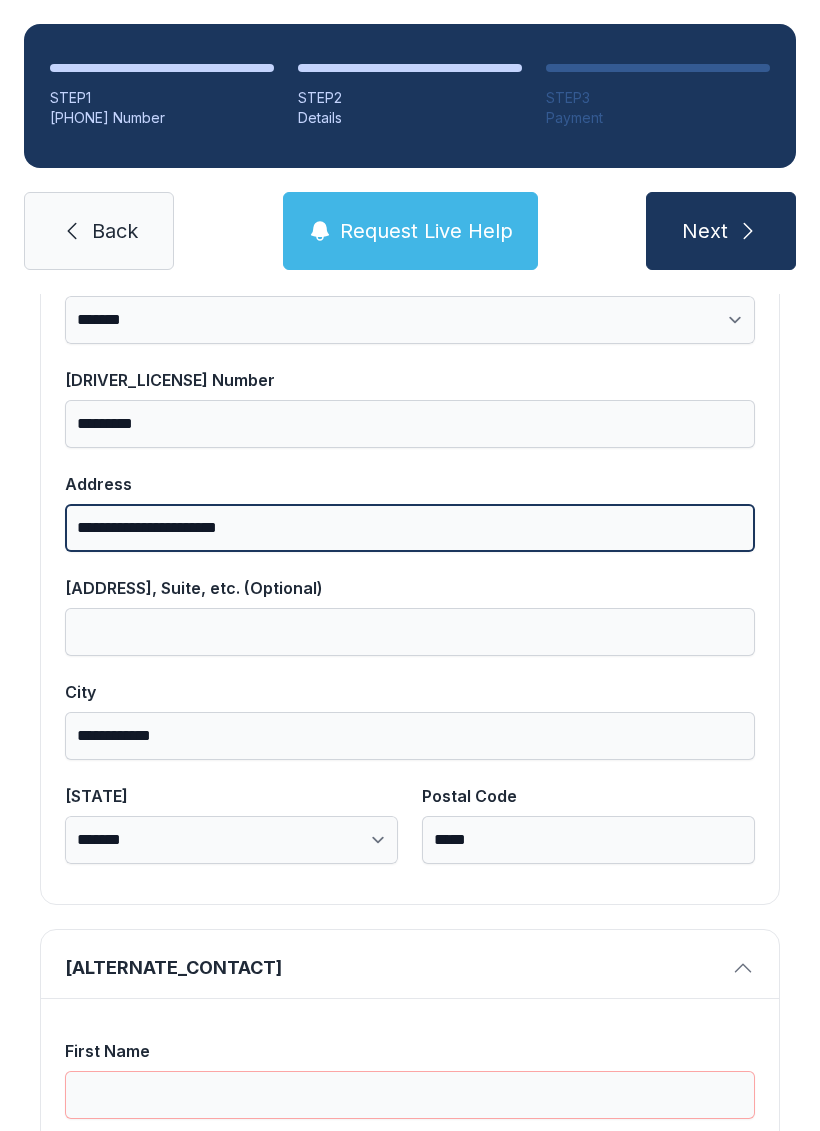 type on "**********" 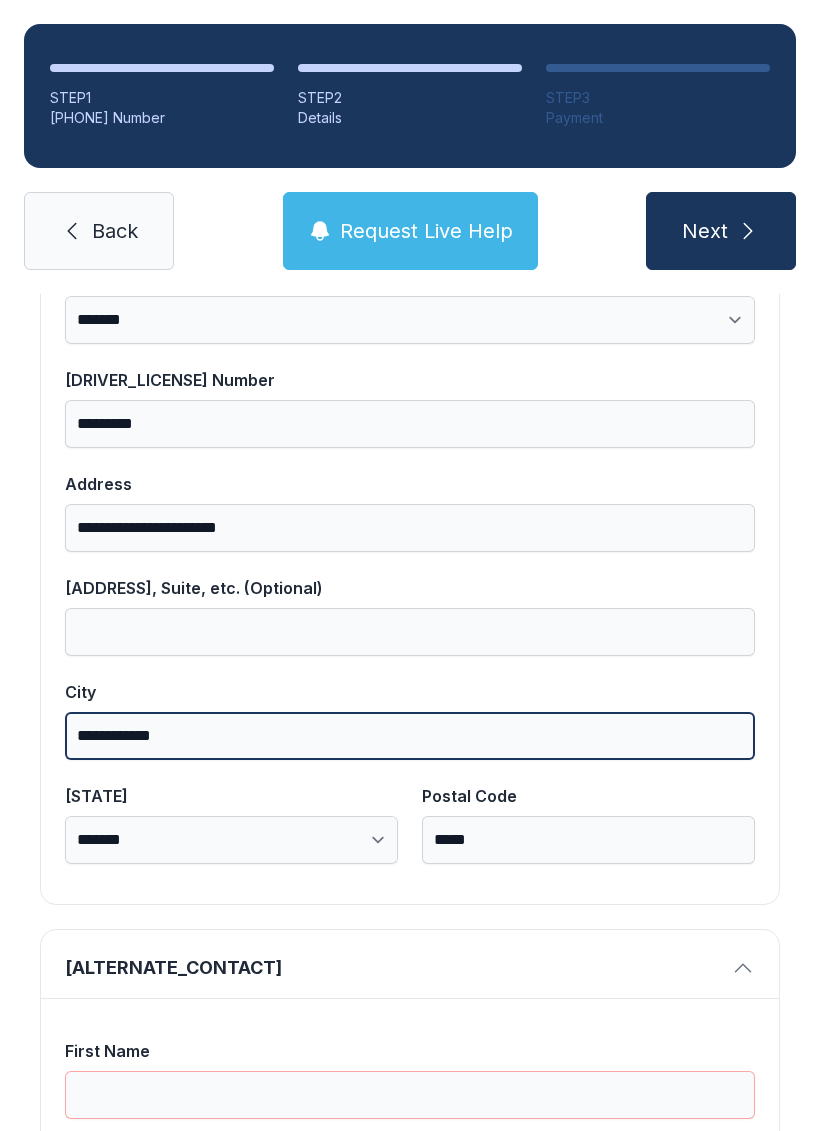 click on "**********" at bounding box center [410, 736] 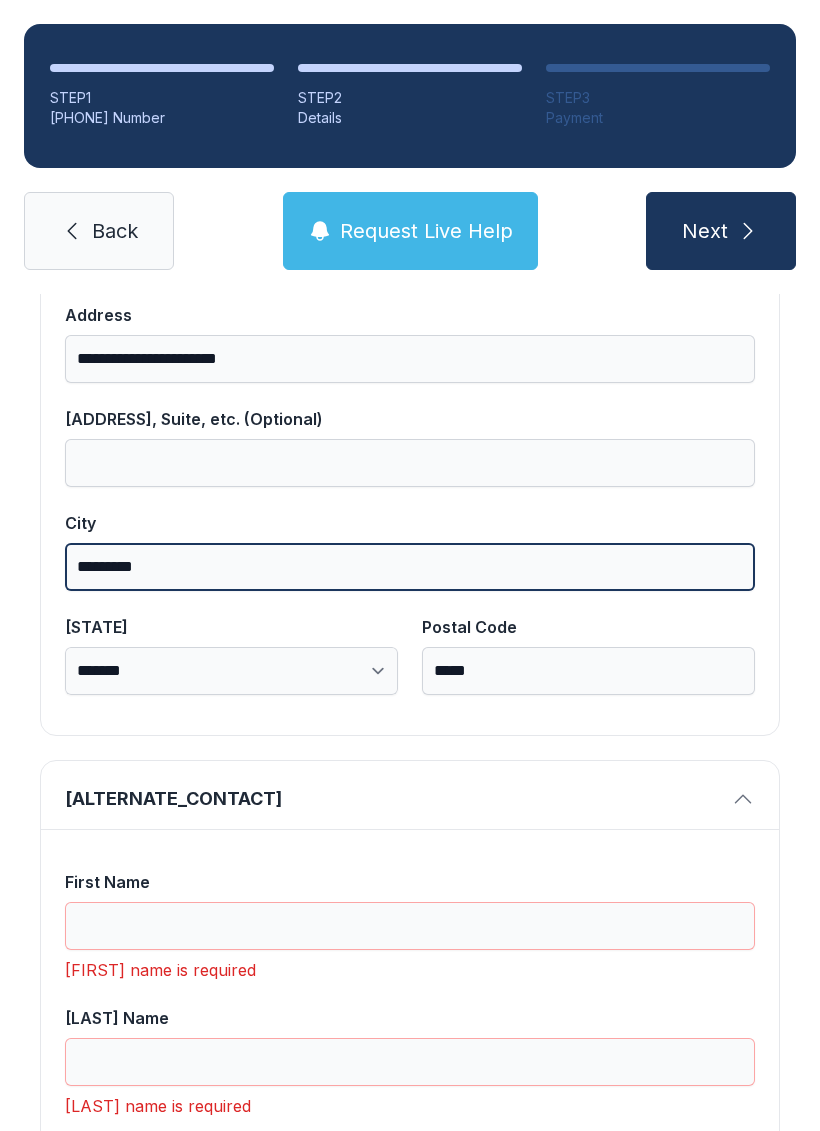 scroll, scrollTop: 1169, scrollLeft: 0, axis: vertical 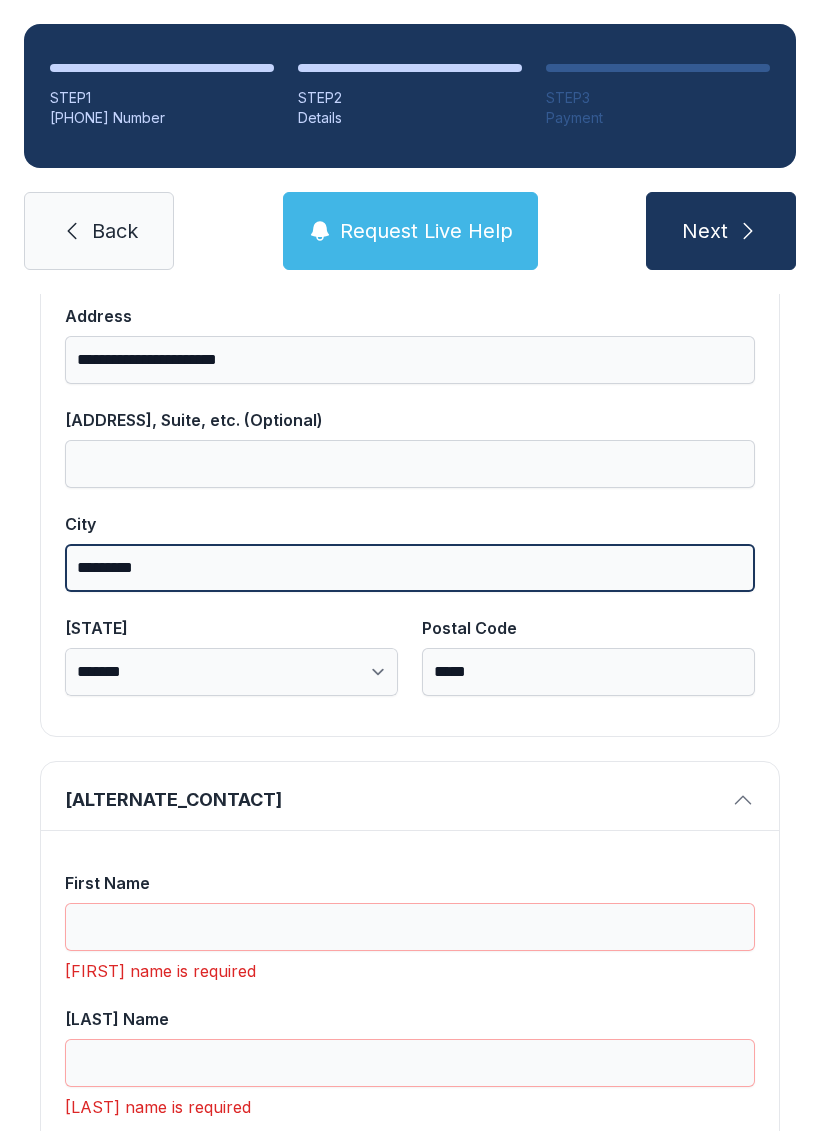 type on "*********" 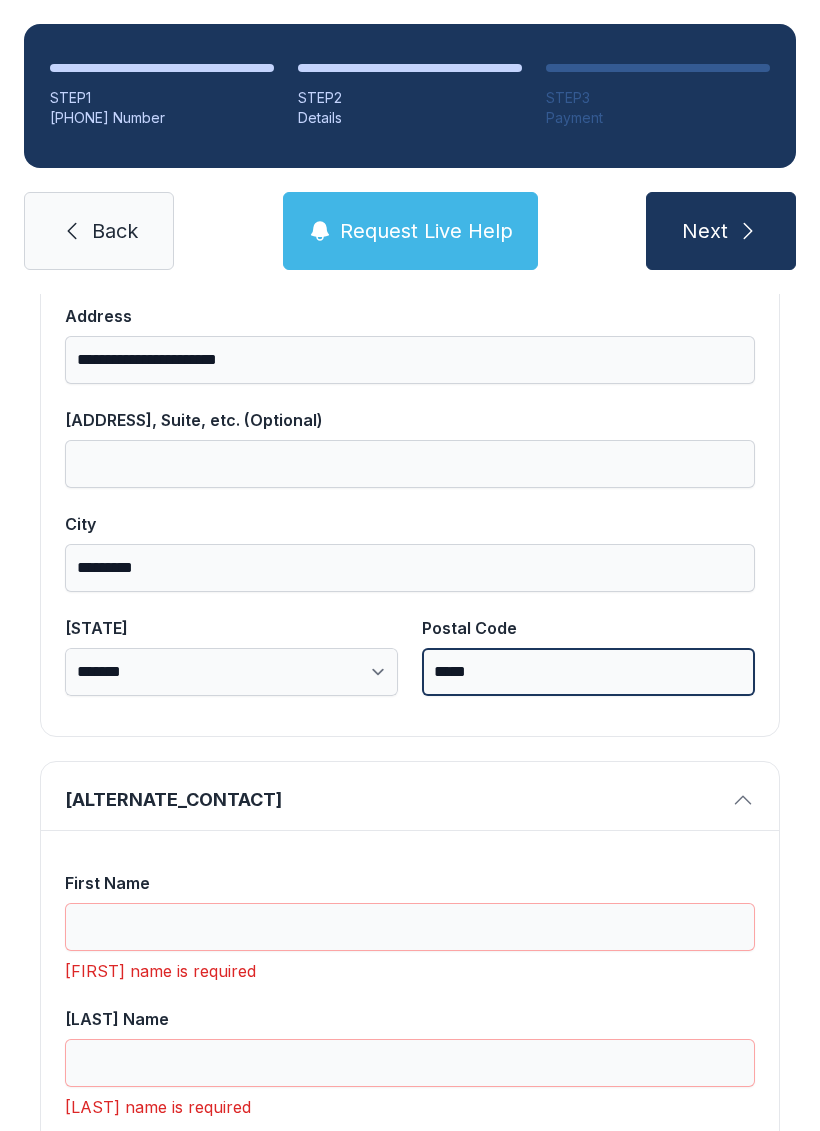 click on "*****" at bounding box center (588, 672) 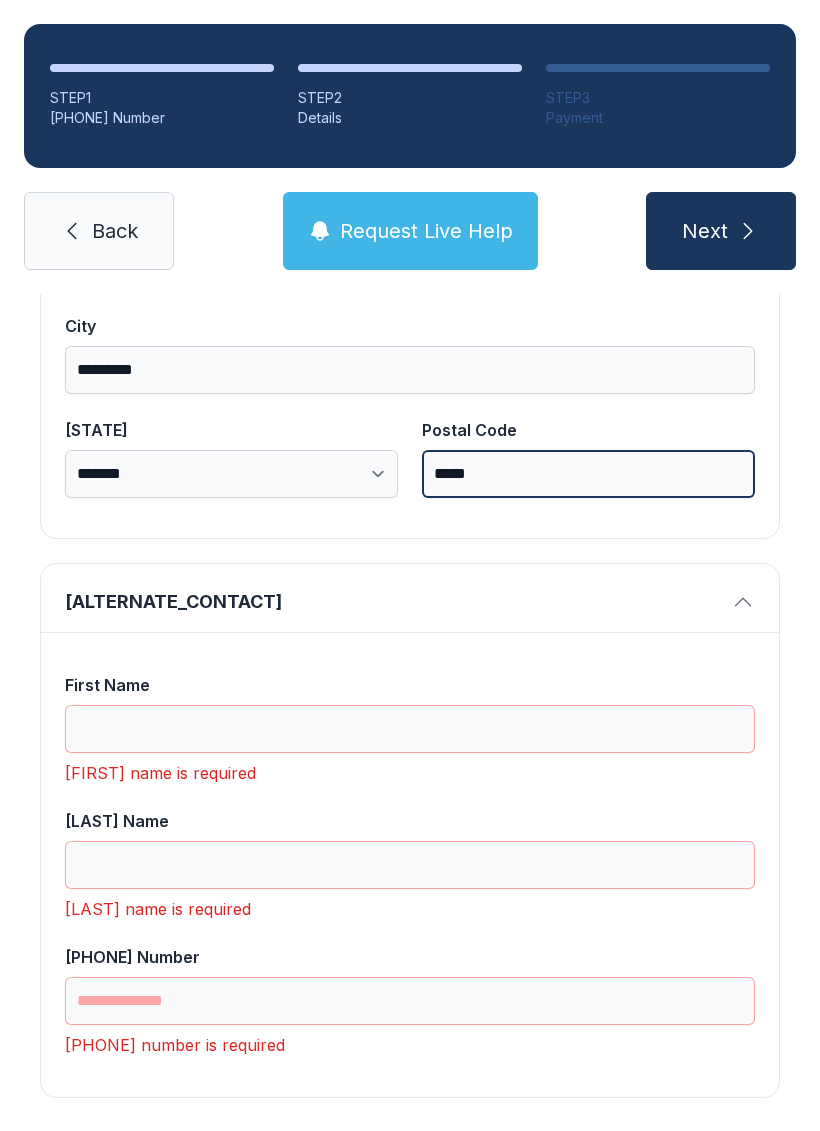 scroll, scrollTop: 1365, scrollLeft: 0, axis: vertical 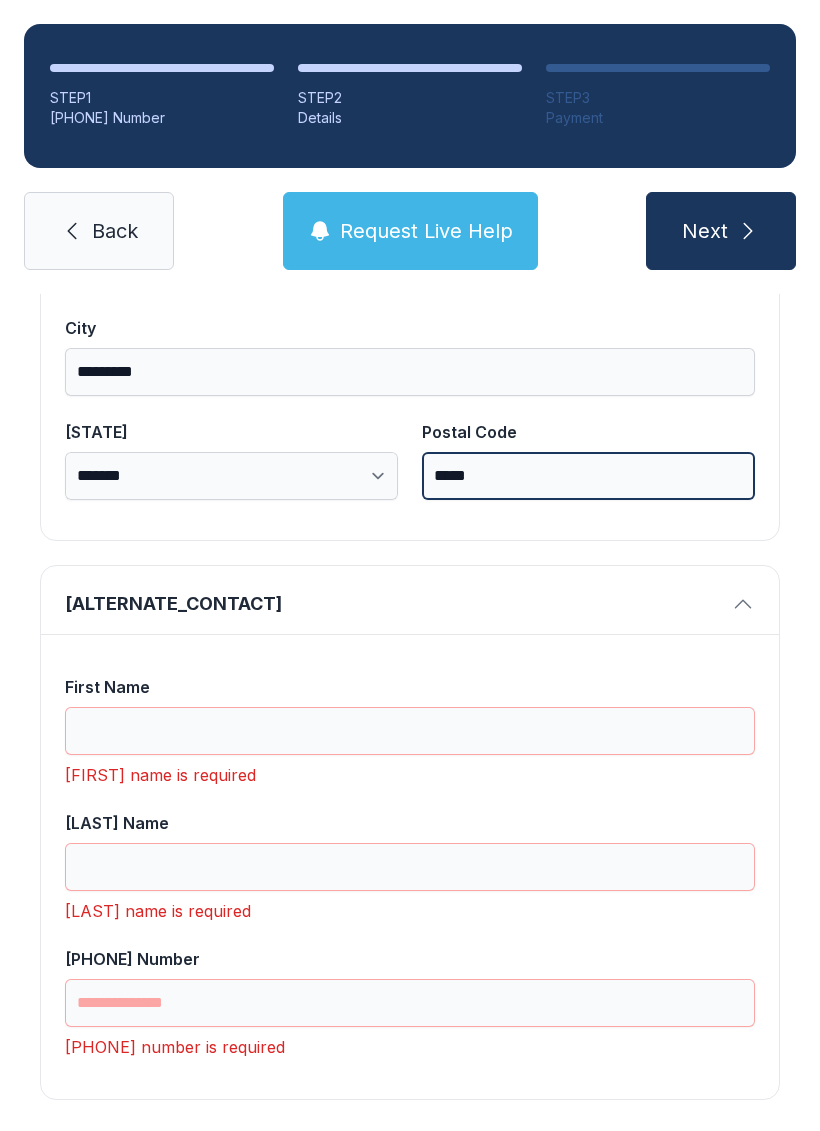 type on "*****" 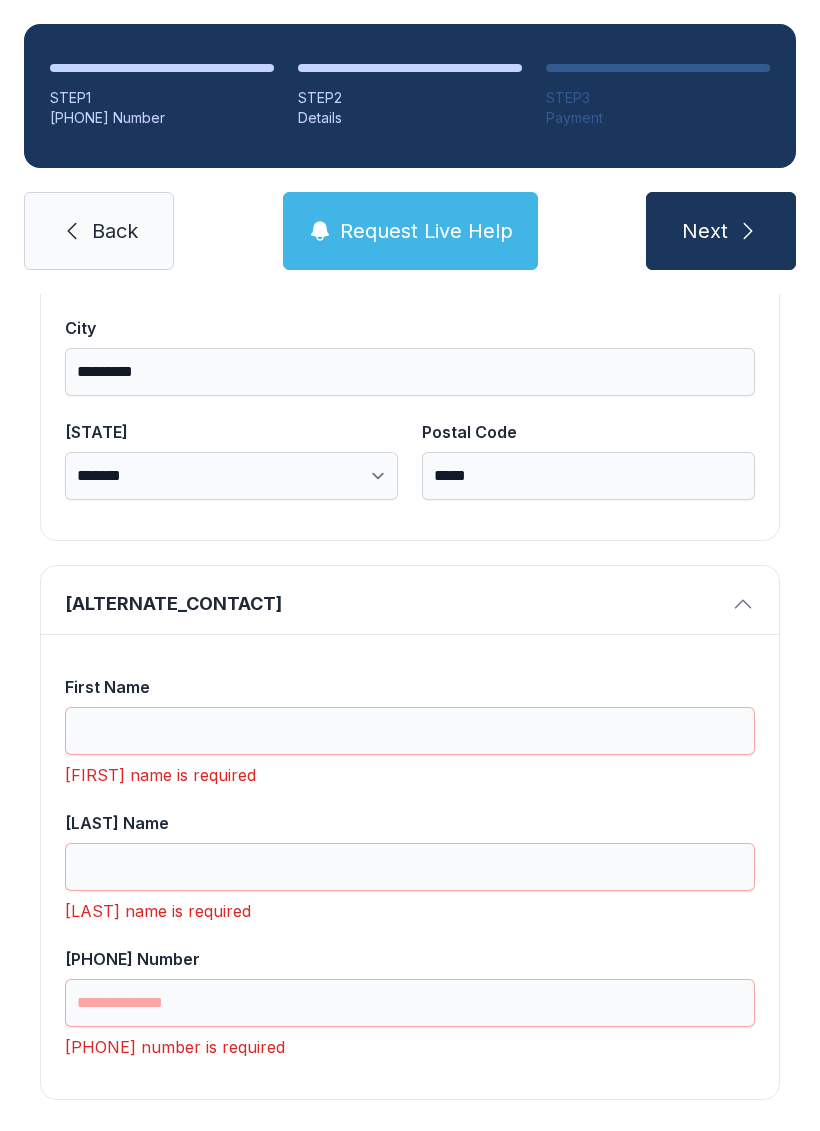 click on "Next" at bounding box center (705, 231) 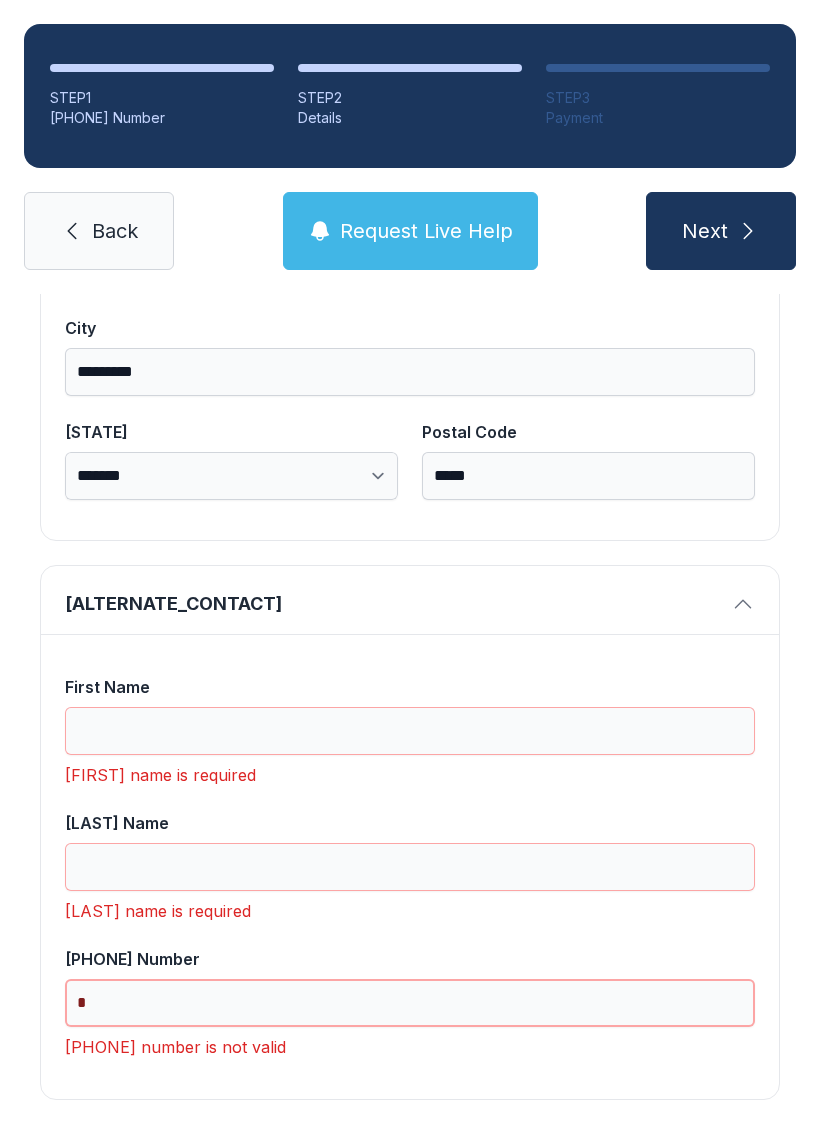 scroll, scrollTop: 49, scrollLeft: 0, axis: vertical 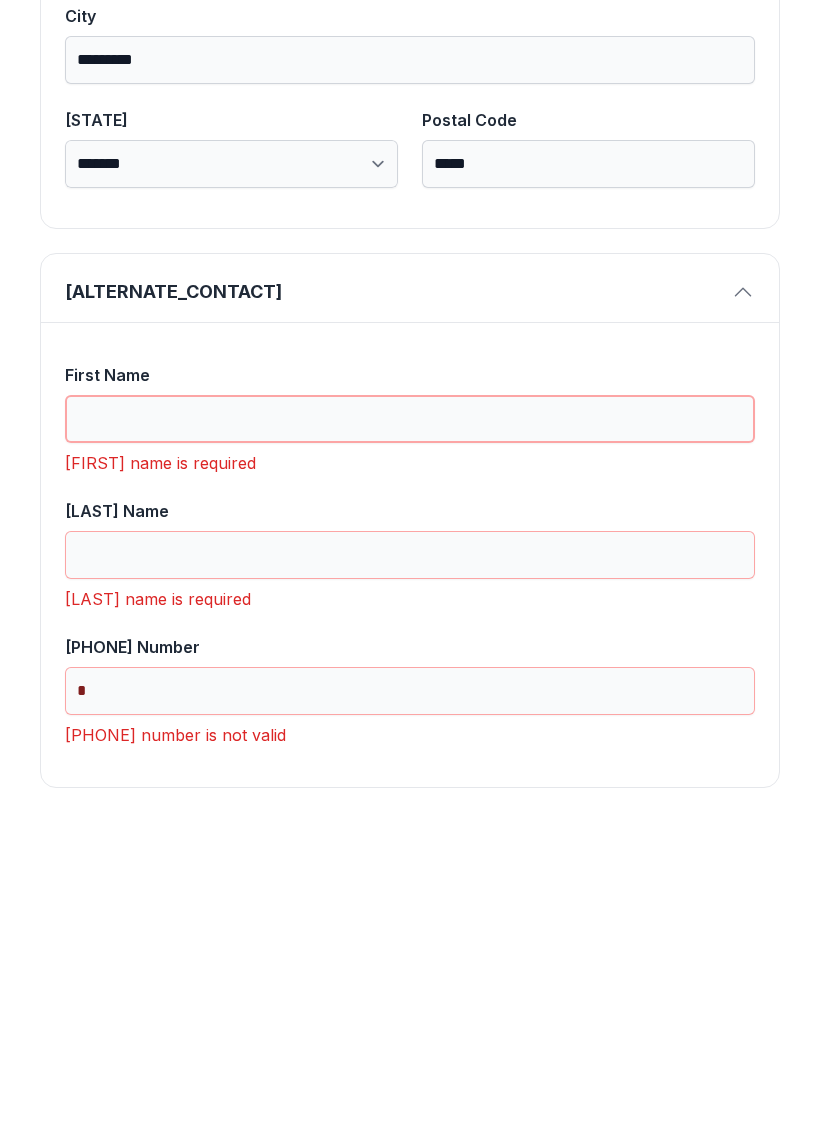 click on "First Name" at bounding box center (410, 731) 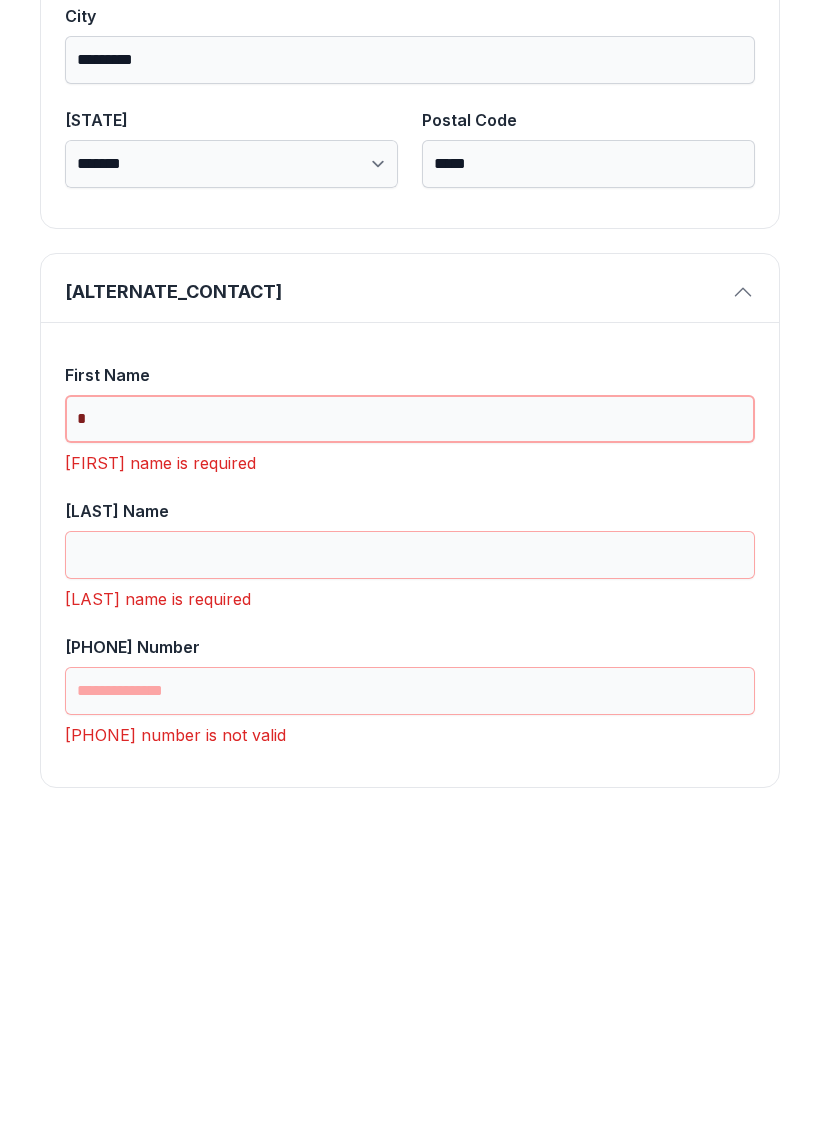 scroll, scrollTop: 1333, scrollLeft: 0, axis: vertical 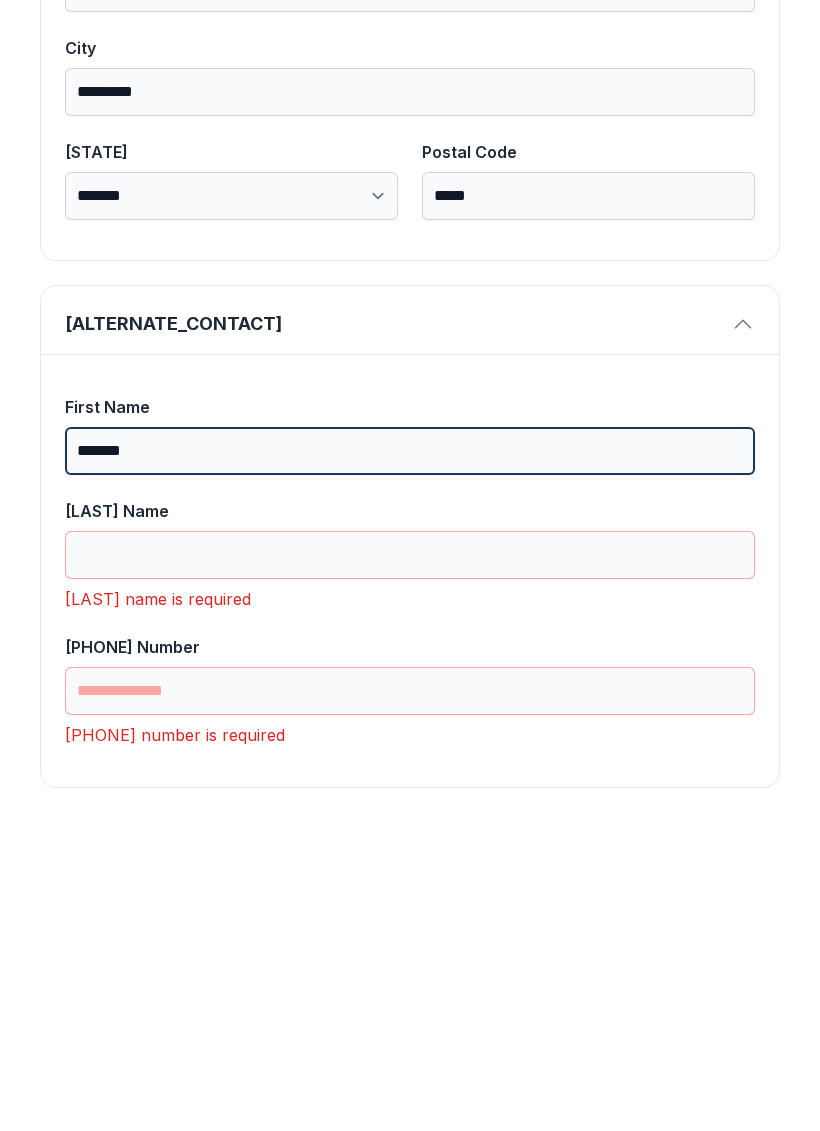 type on "*******" 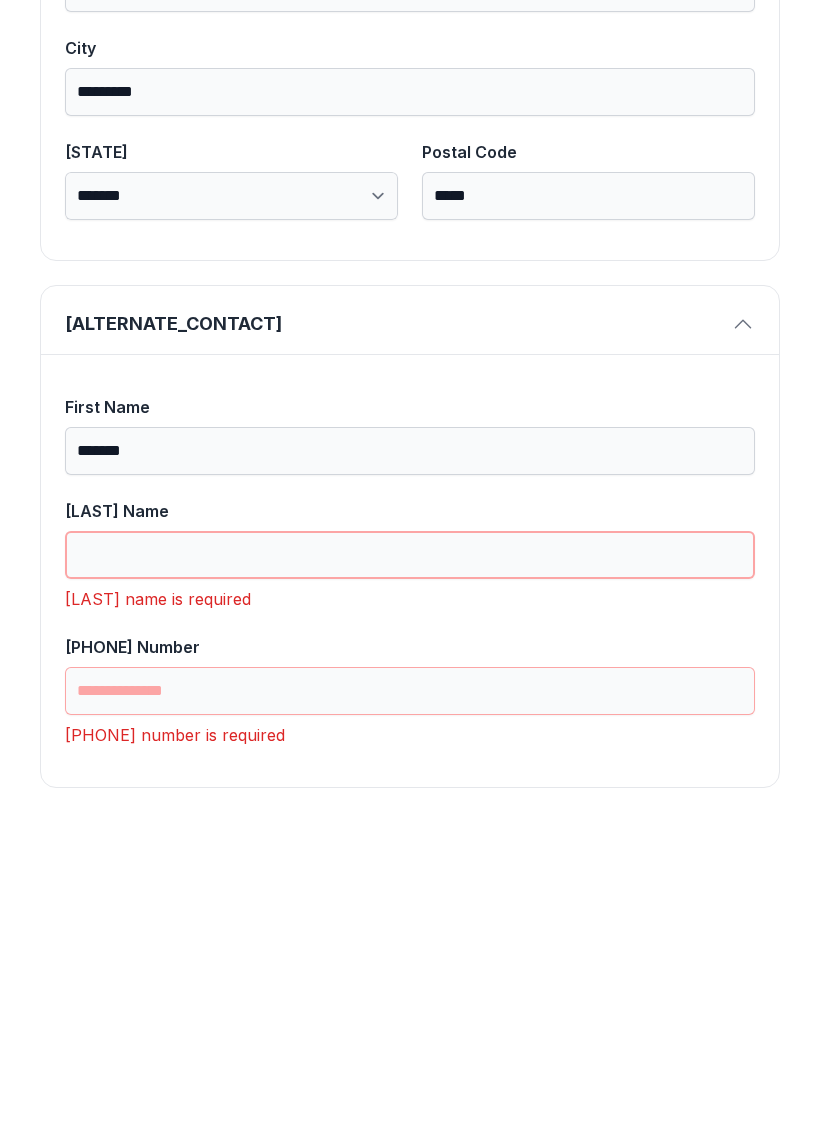 click on "[LAST] Name" at bounding box center (410, 867) 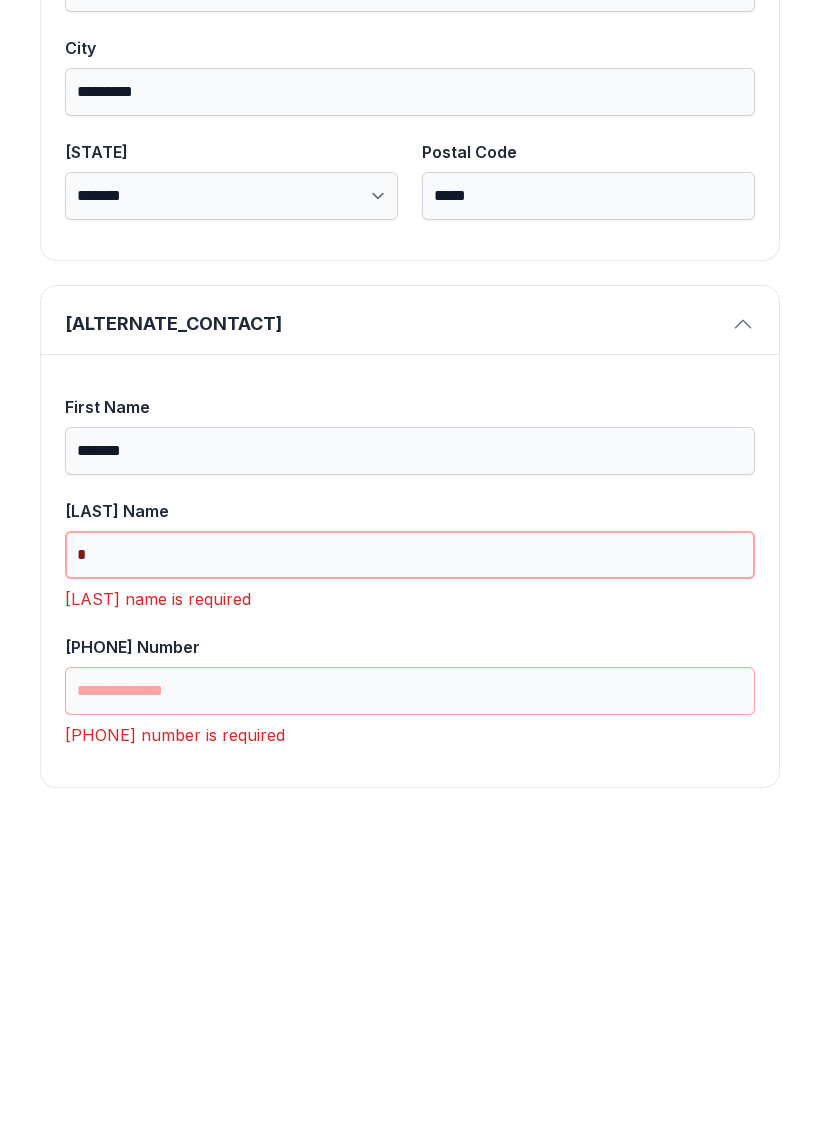 scroll, scrollTop: 1301, scrollLeft: 0, axis: vertical 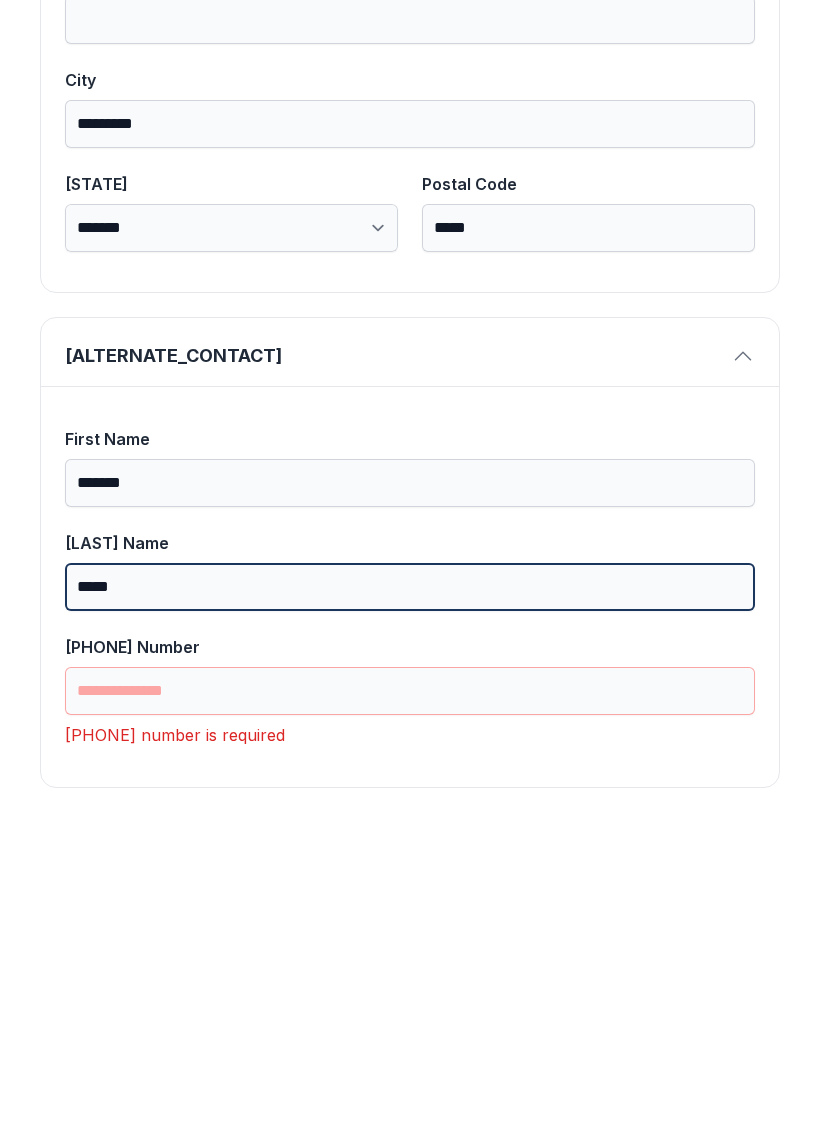 type on "*****" 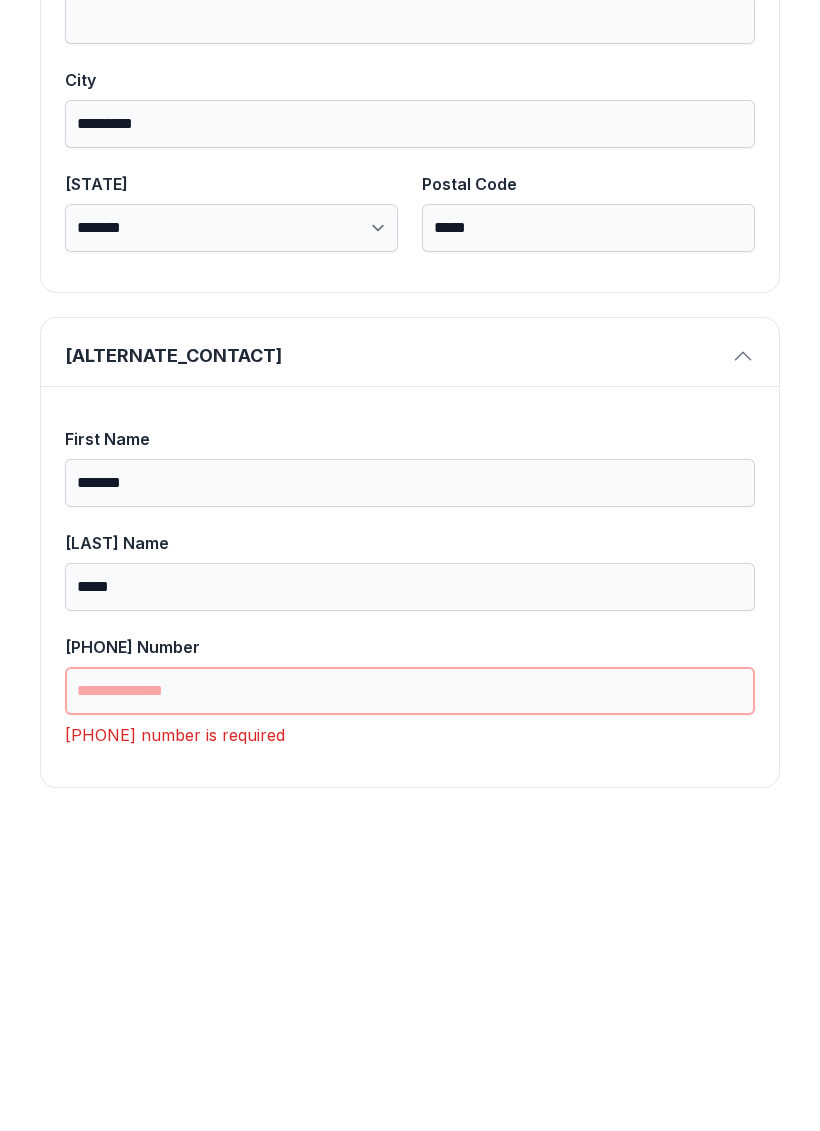 click on "[PHONE] Number" at bounding box center (410, 1003) 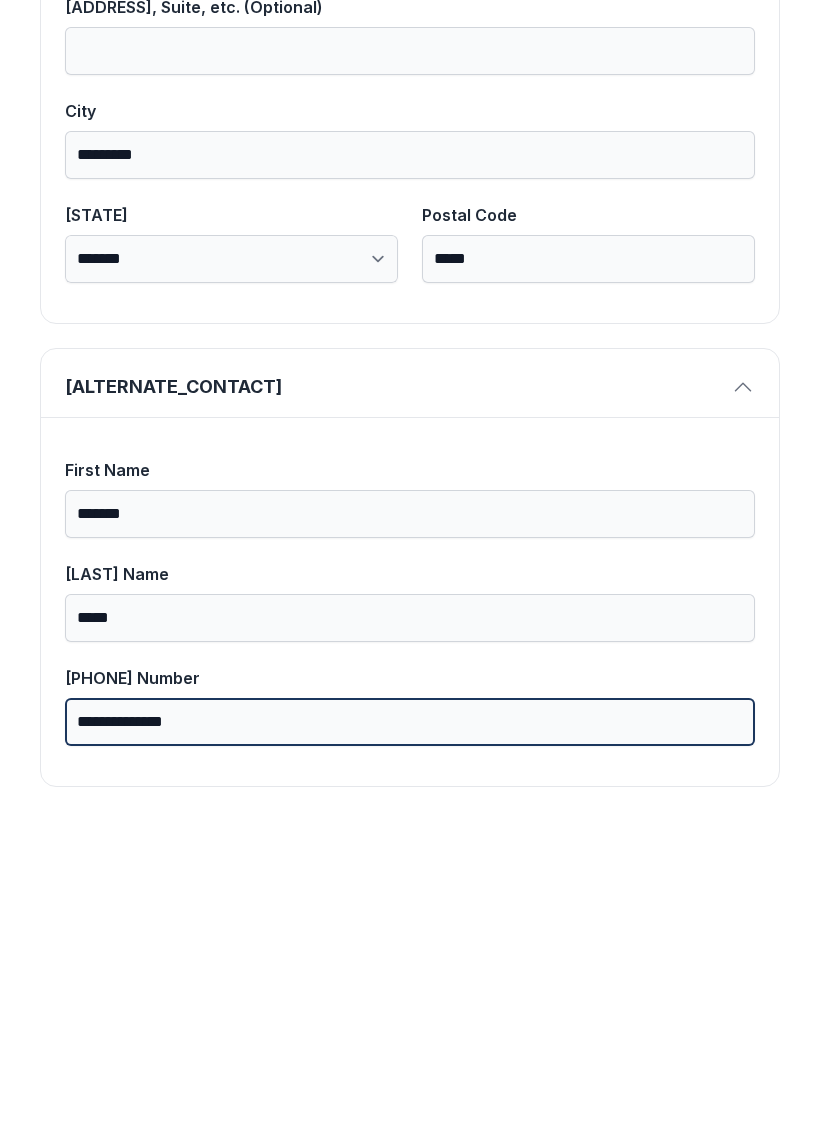 scroll, scrollTop: 1269, scrollLeft: 0, axis: vertical 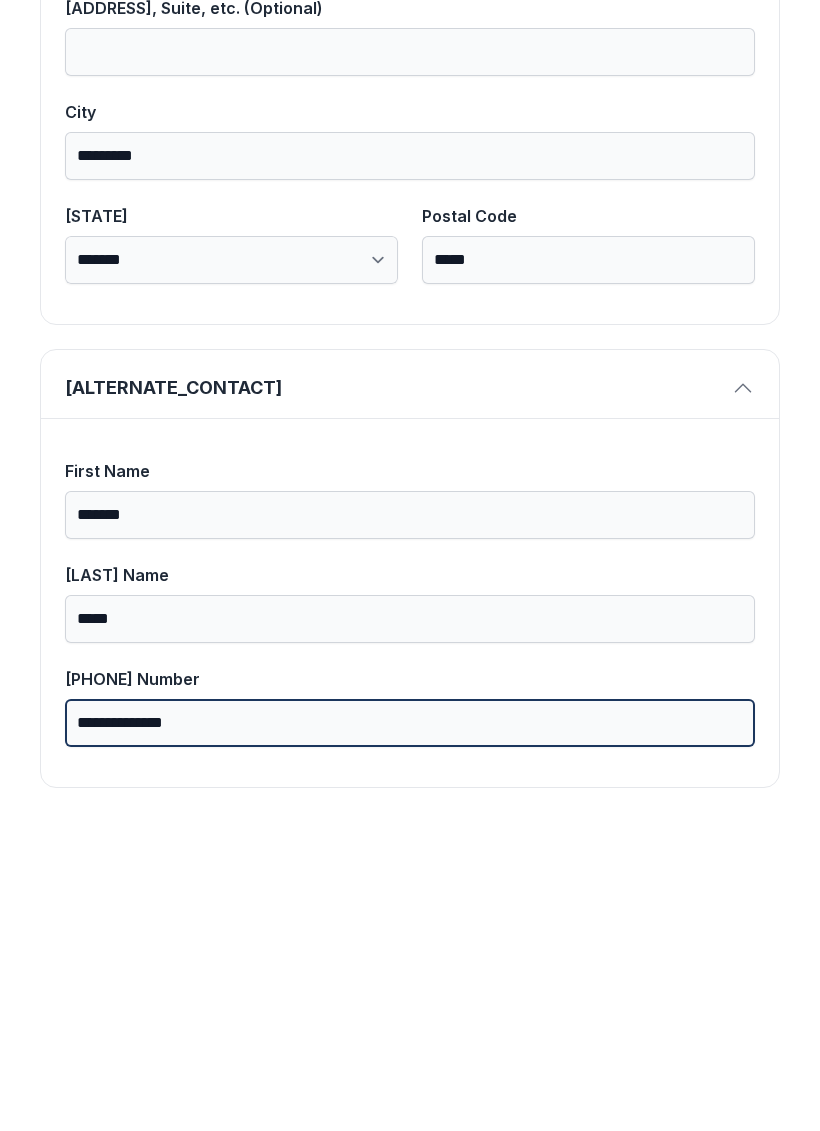 type on "**********" 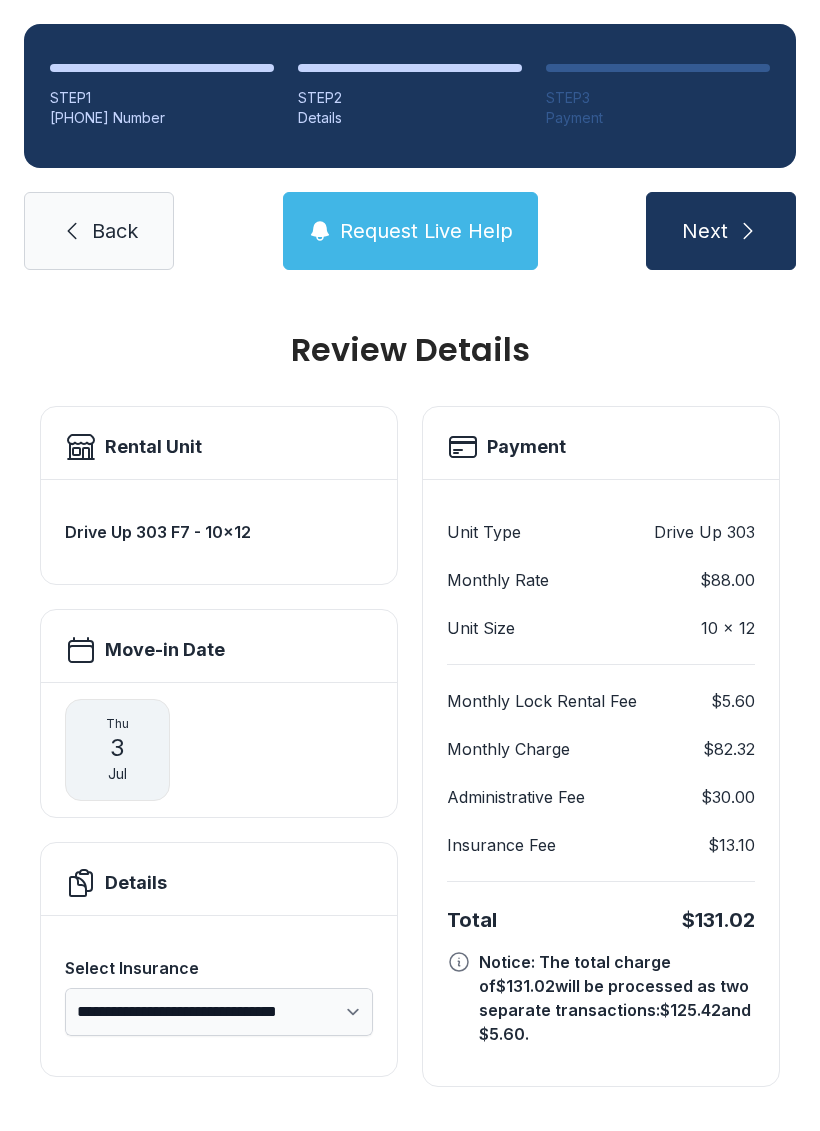 scroll, scrollTop: 0, scrollLeft: 0, axis: both 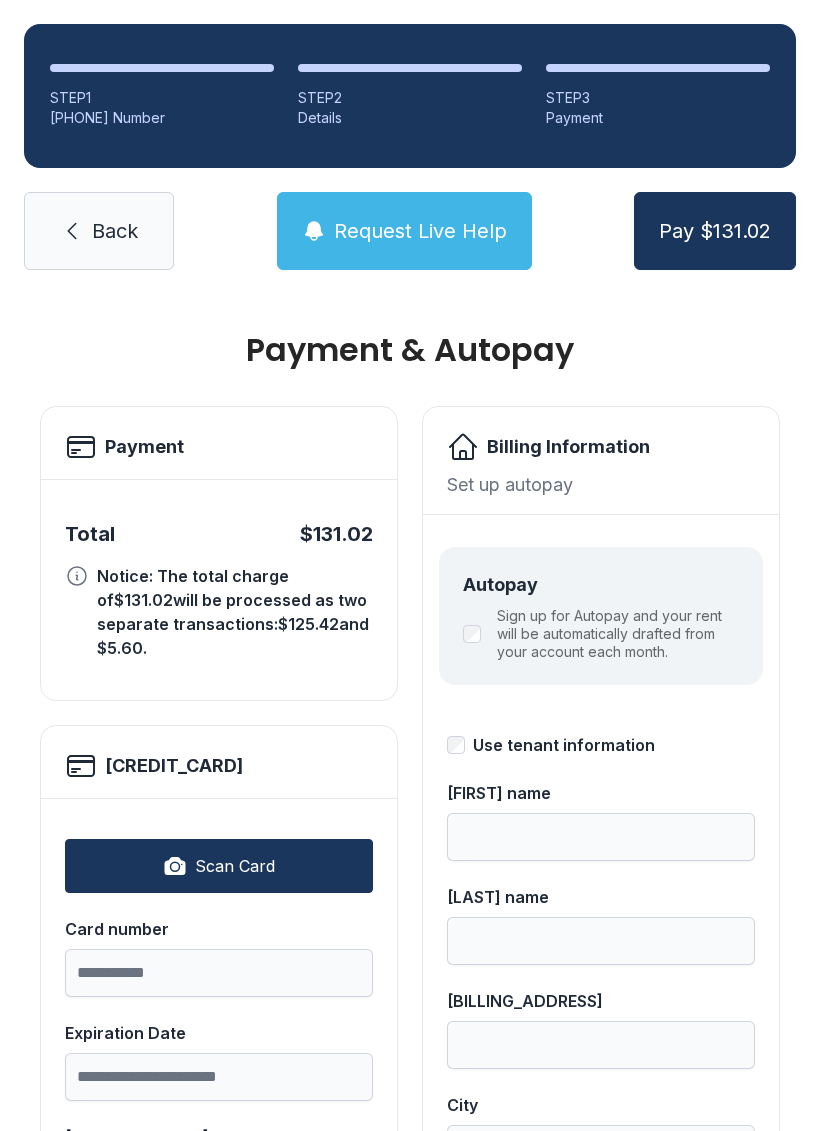 click on "Back" at bounding box center (115, 231) 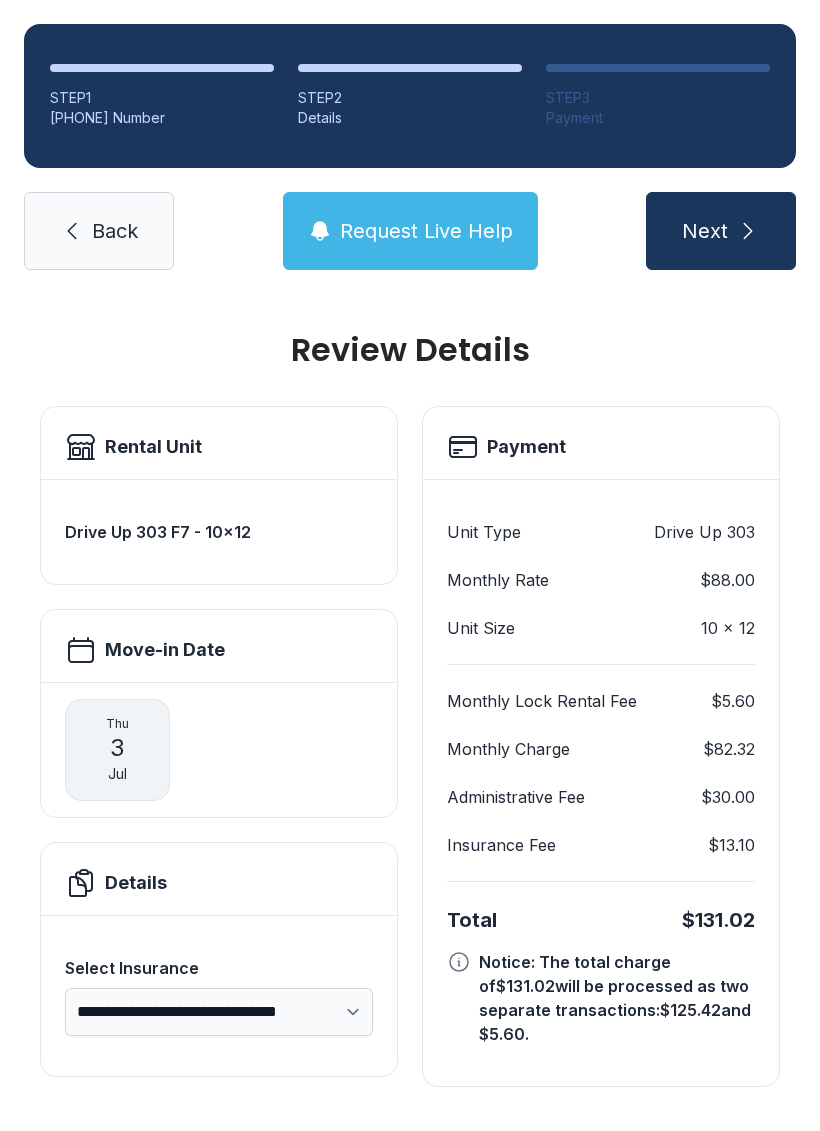 click at bounding box center [748, 231] 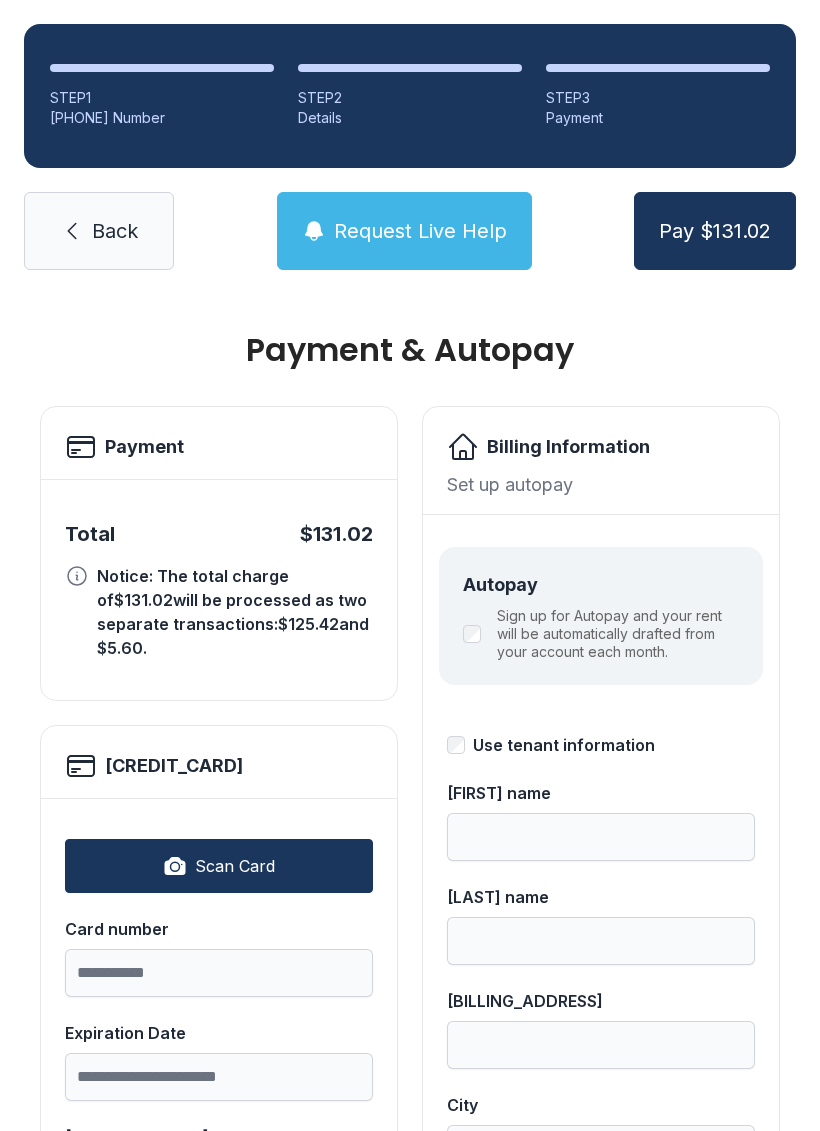 click on "Scan Card" at bounding box center (219, 866) 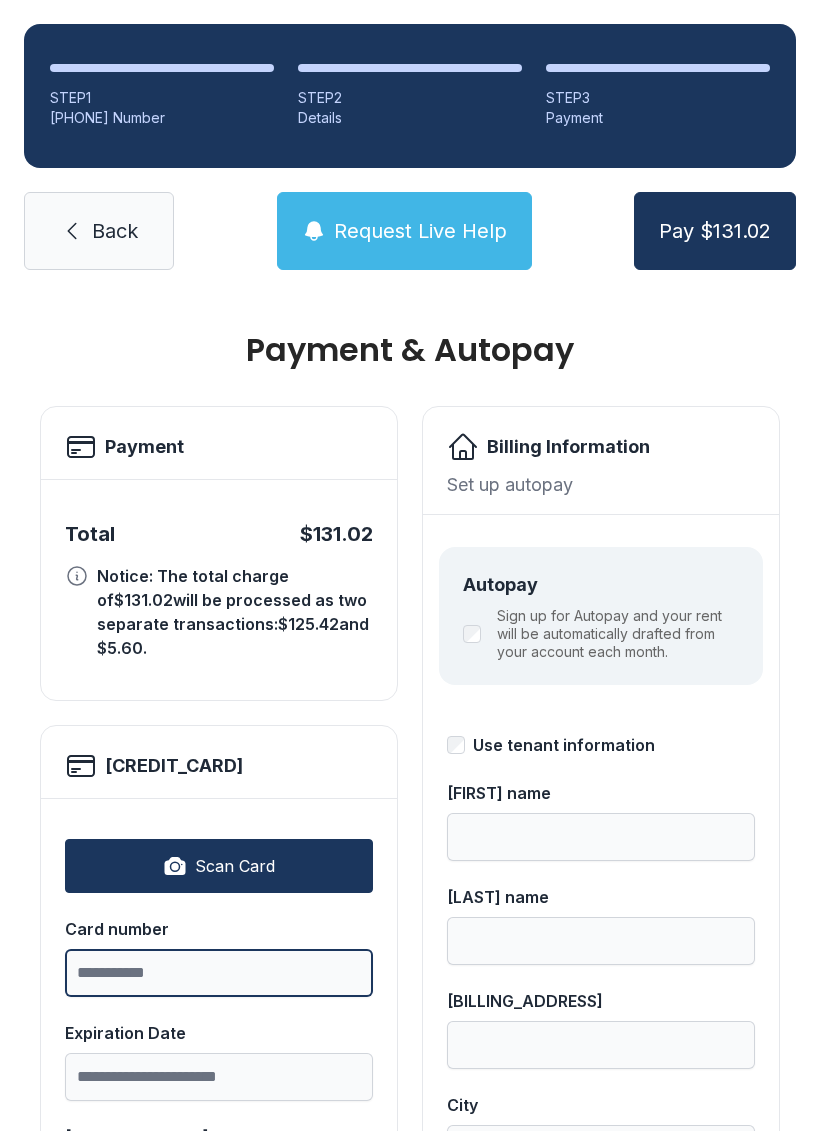 click on "Card number" at bounding box center [219, 973] 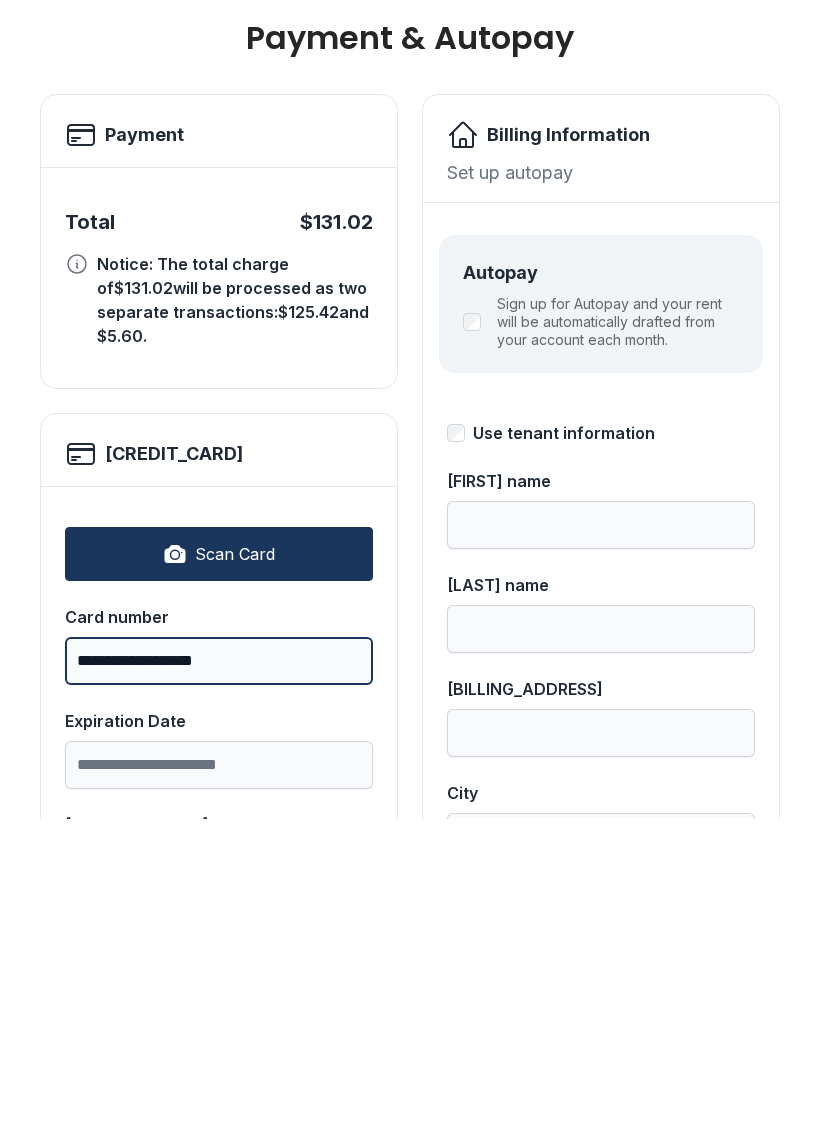 type on "**********" 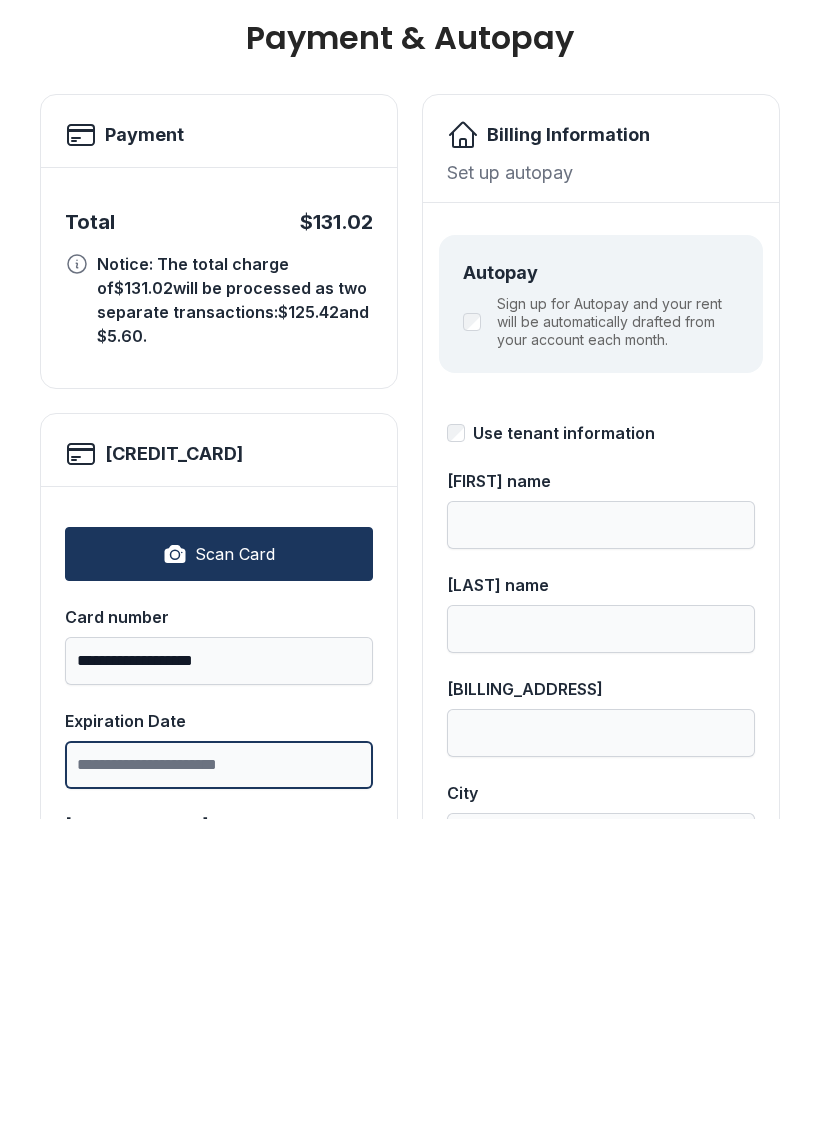 click on "Expiration Date" at bounding box center [219, 1077] 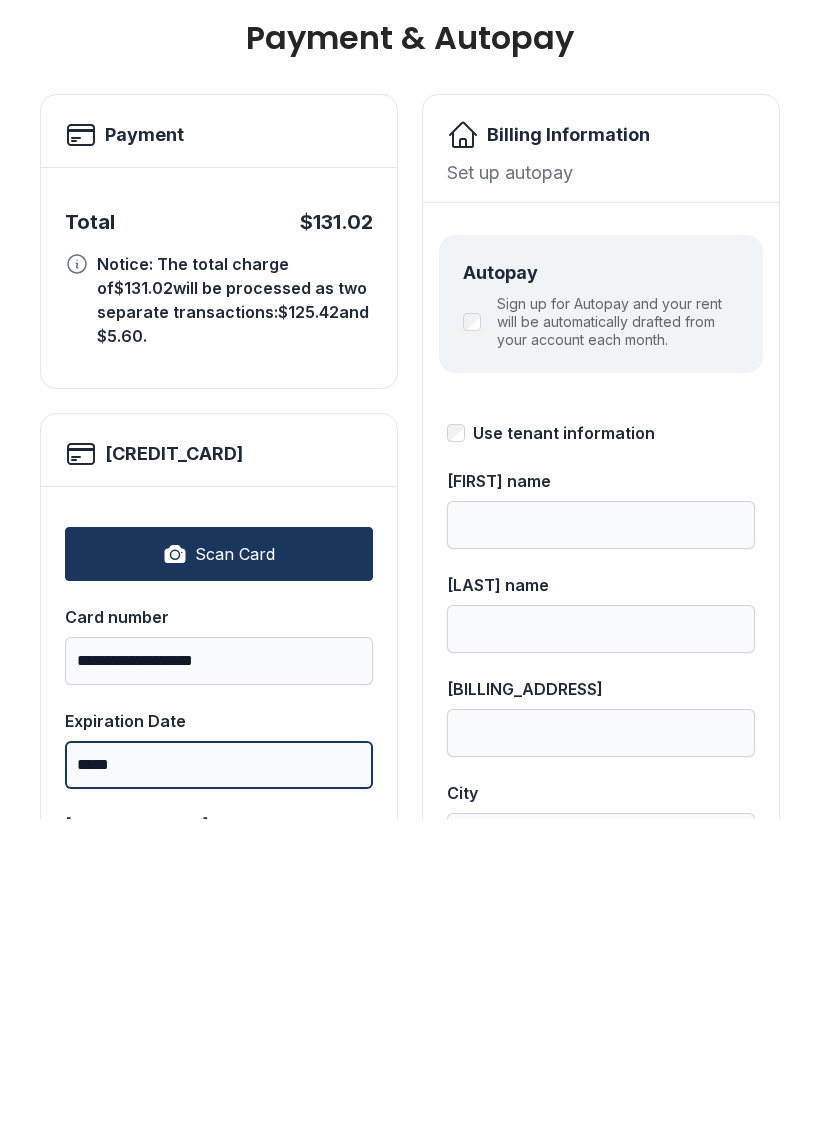 type on "*****" 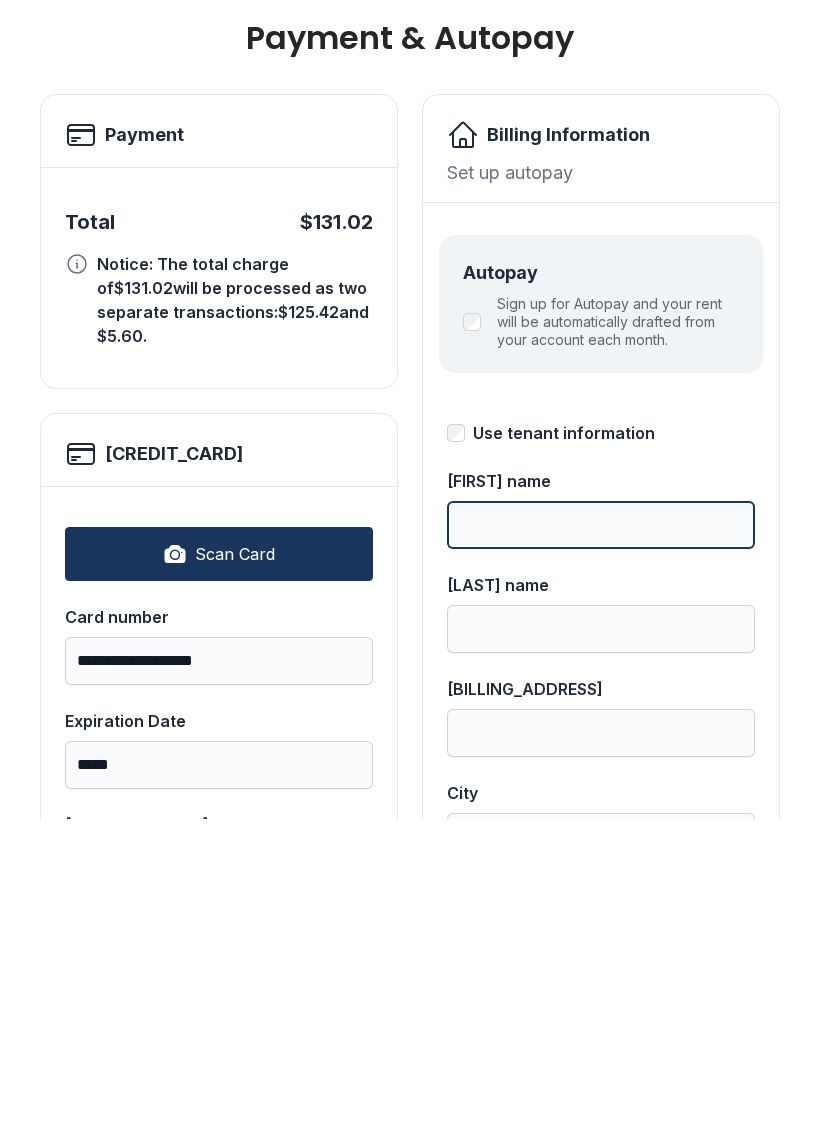 click on "[FIRST] name" at bounding box center (601, 837) 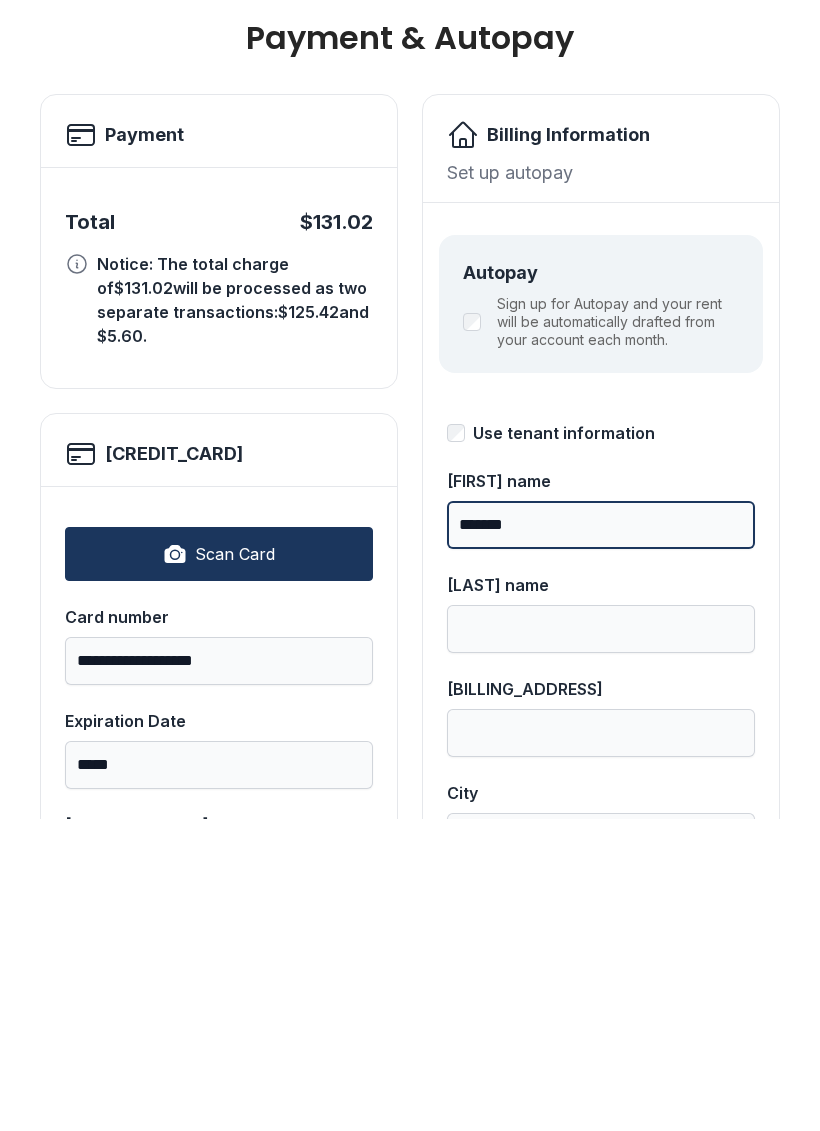 type on "*******" 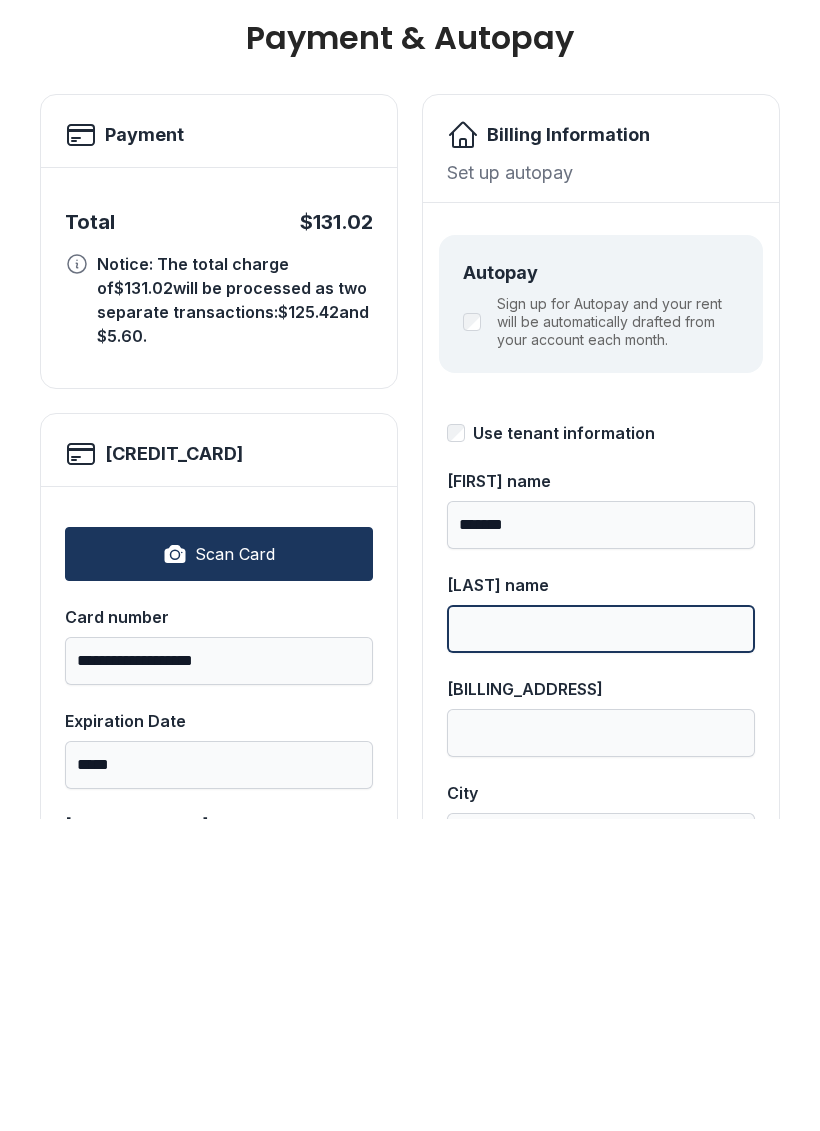 click on "[LAST] name" at bounding box center (601, 941) 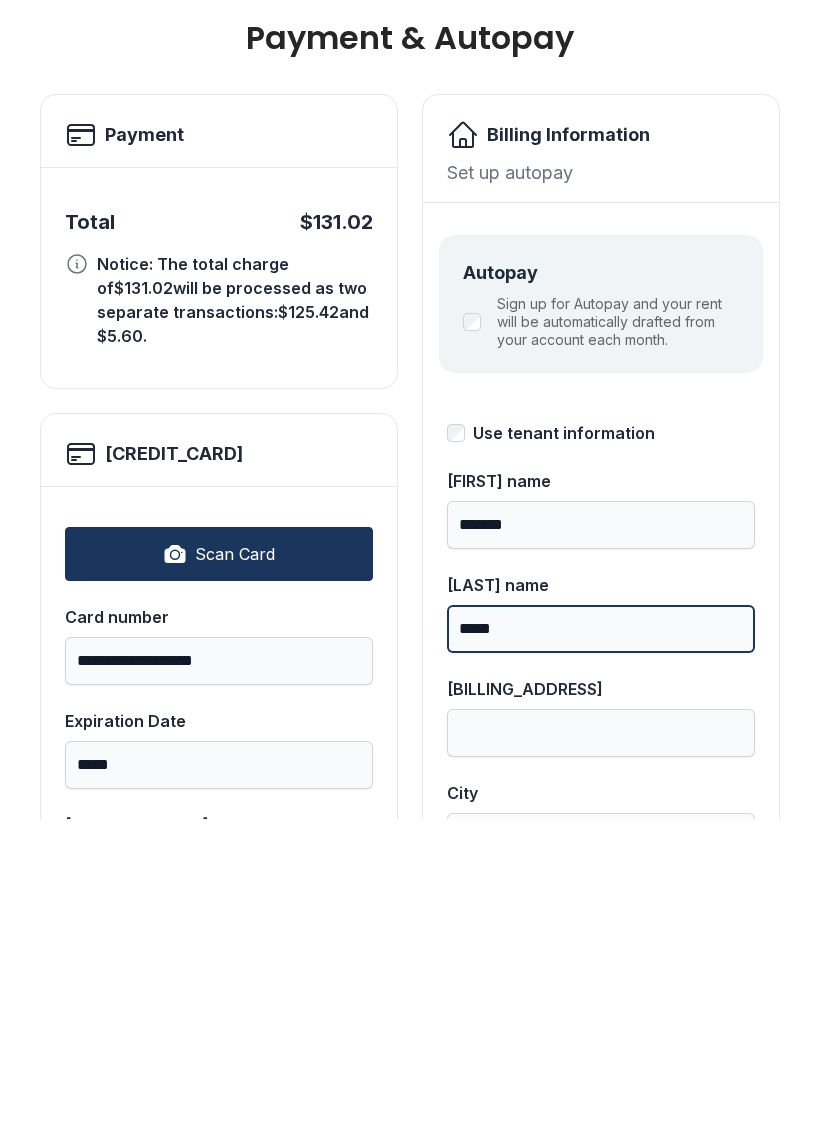 type on "*****" 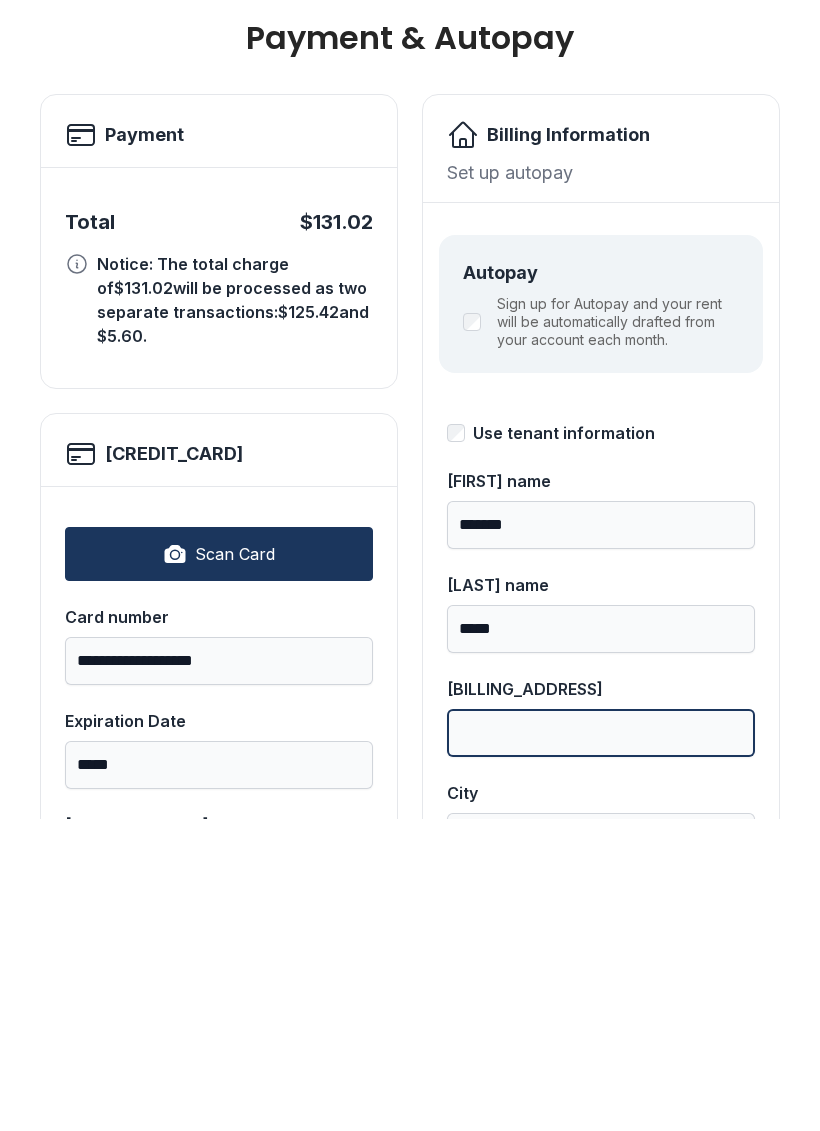 click on "[BILLING_ADDRESS]" at bounding box center (601, 1045) 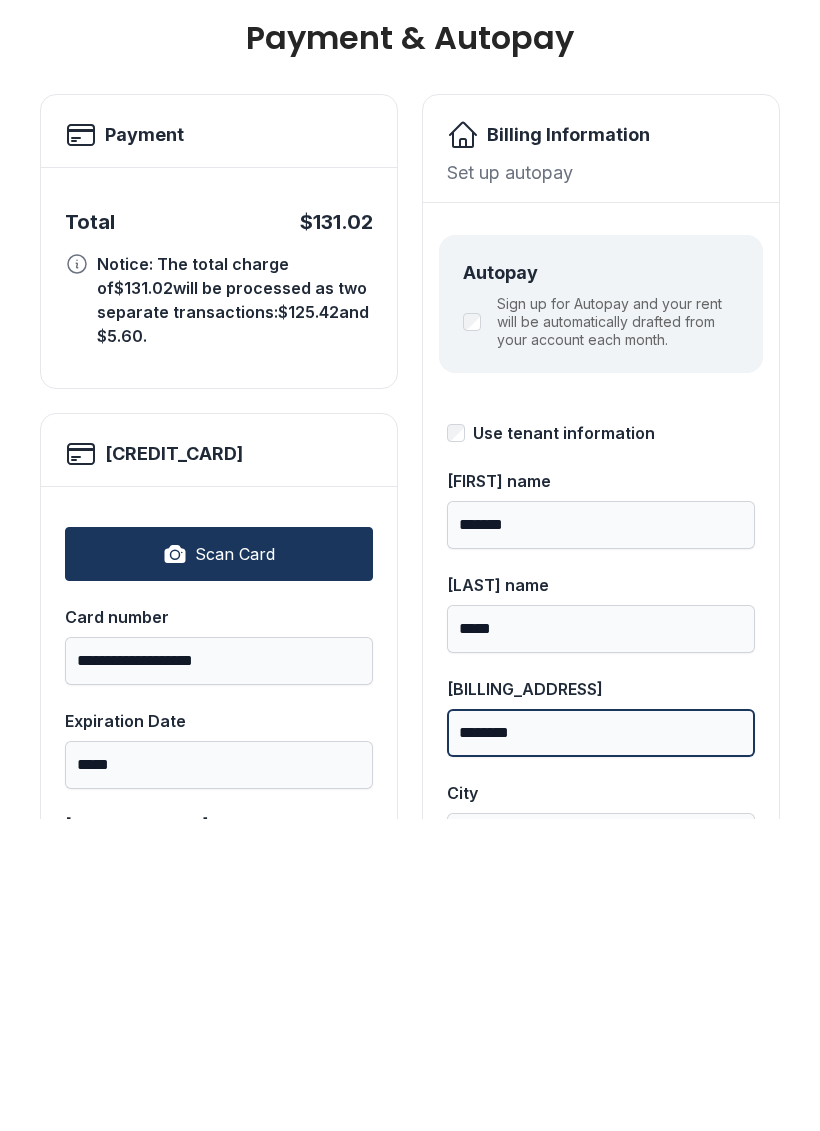 type on "********" 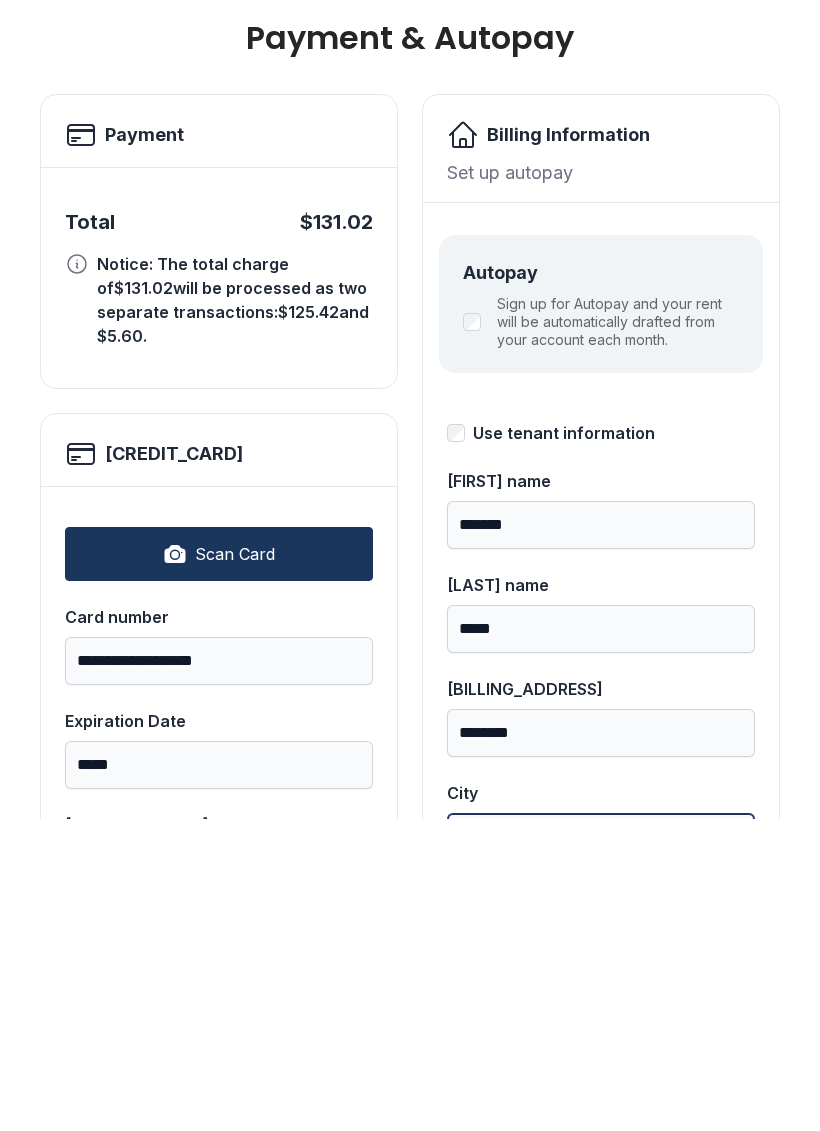 click on "City" at bounding box center (601, 1149) 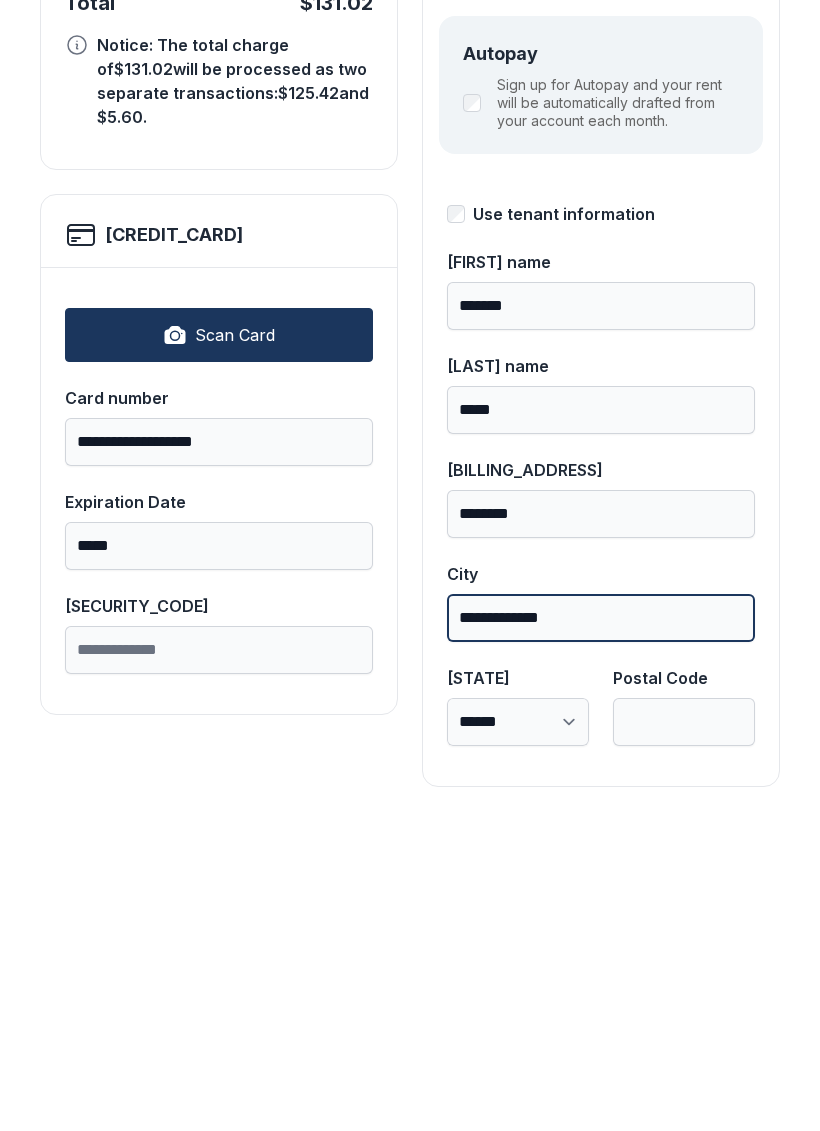 scroll, scrollTop: 218, scrollLeft: 0, axis: vertical 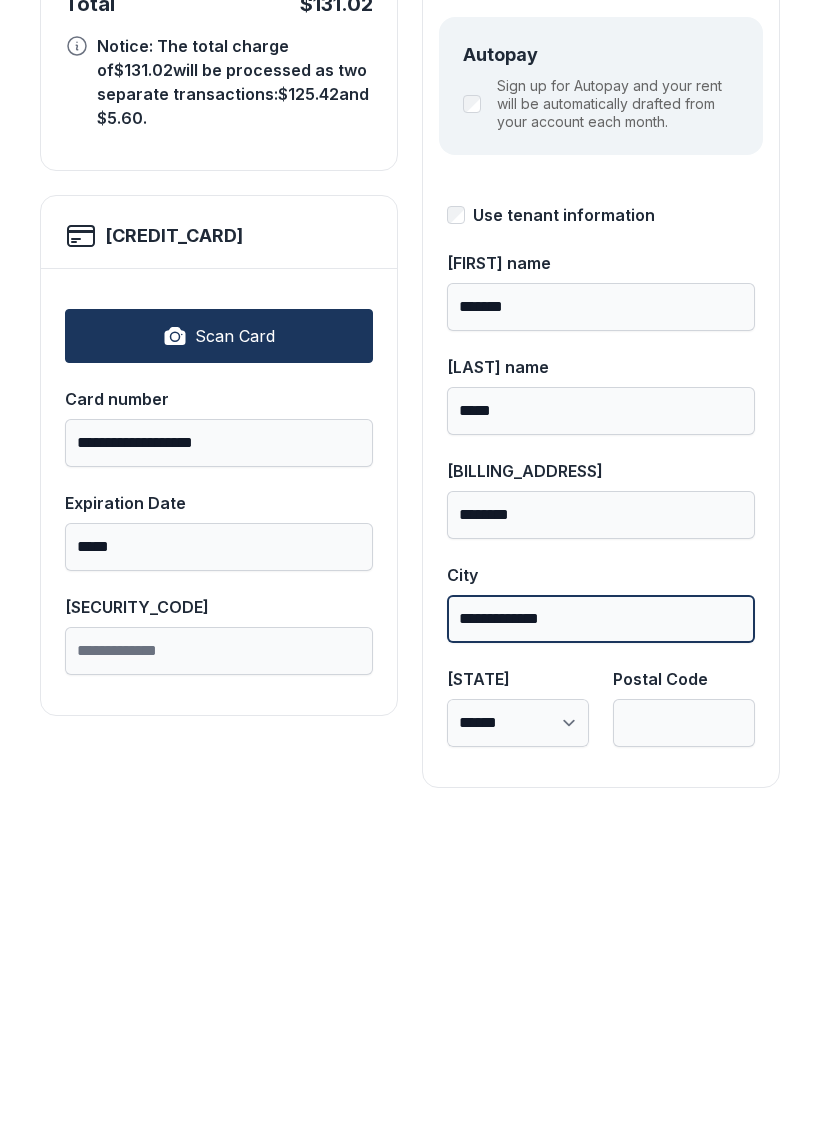 type on "**********" 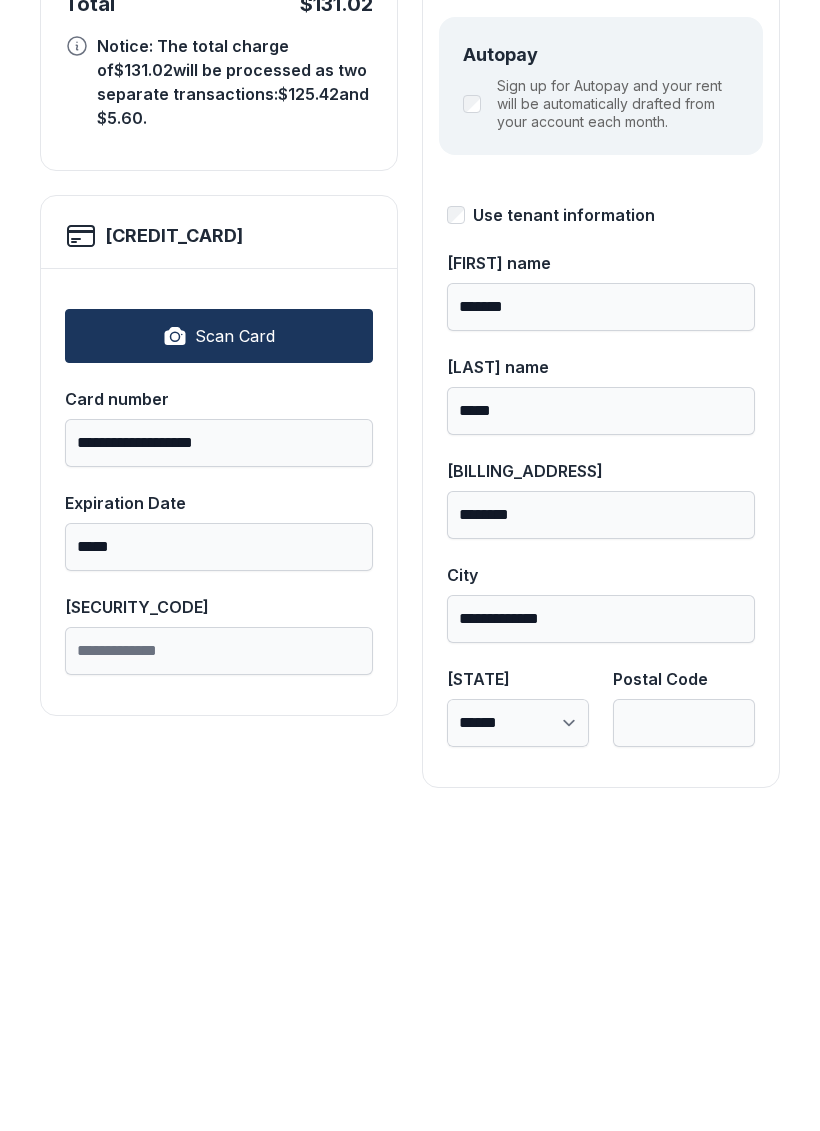 click on "**********" at bounding box center (518, 1035) 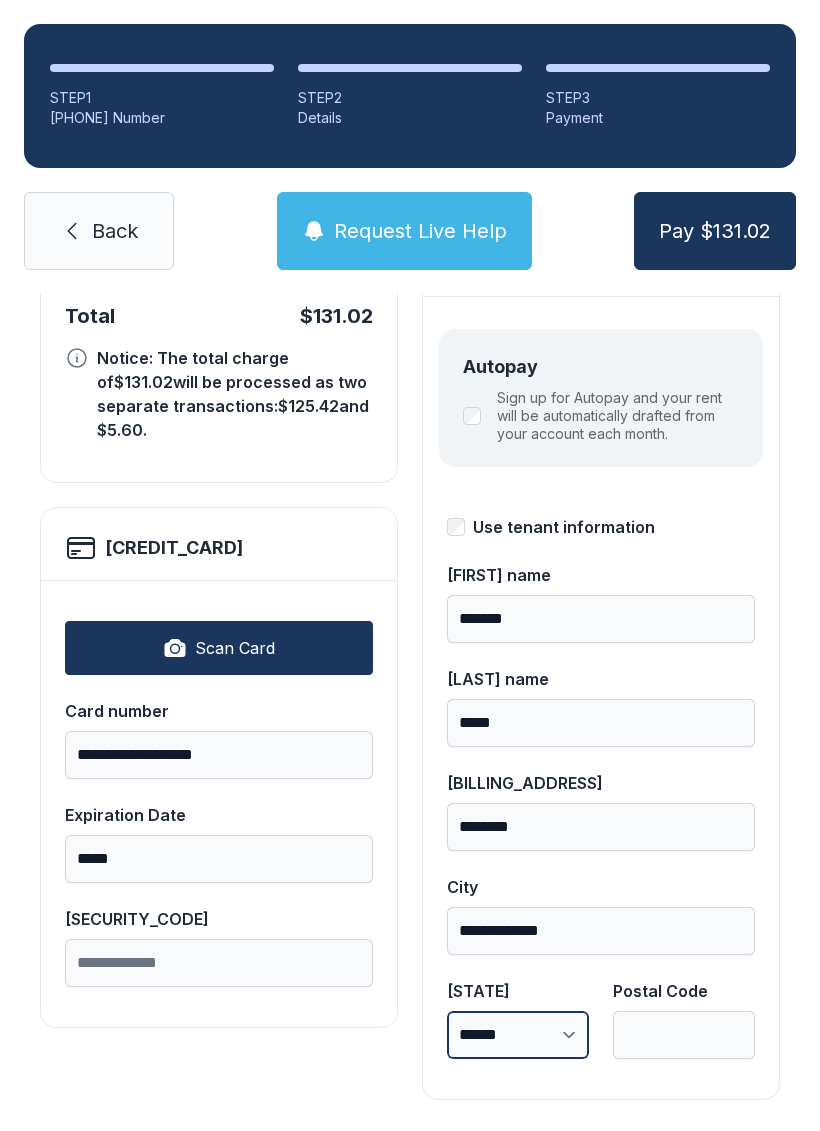 select on "**" 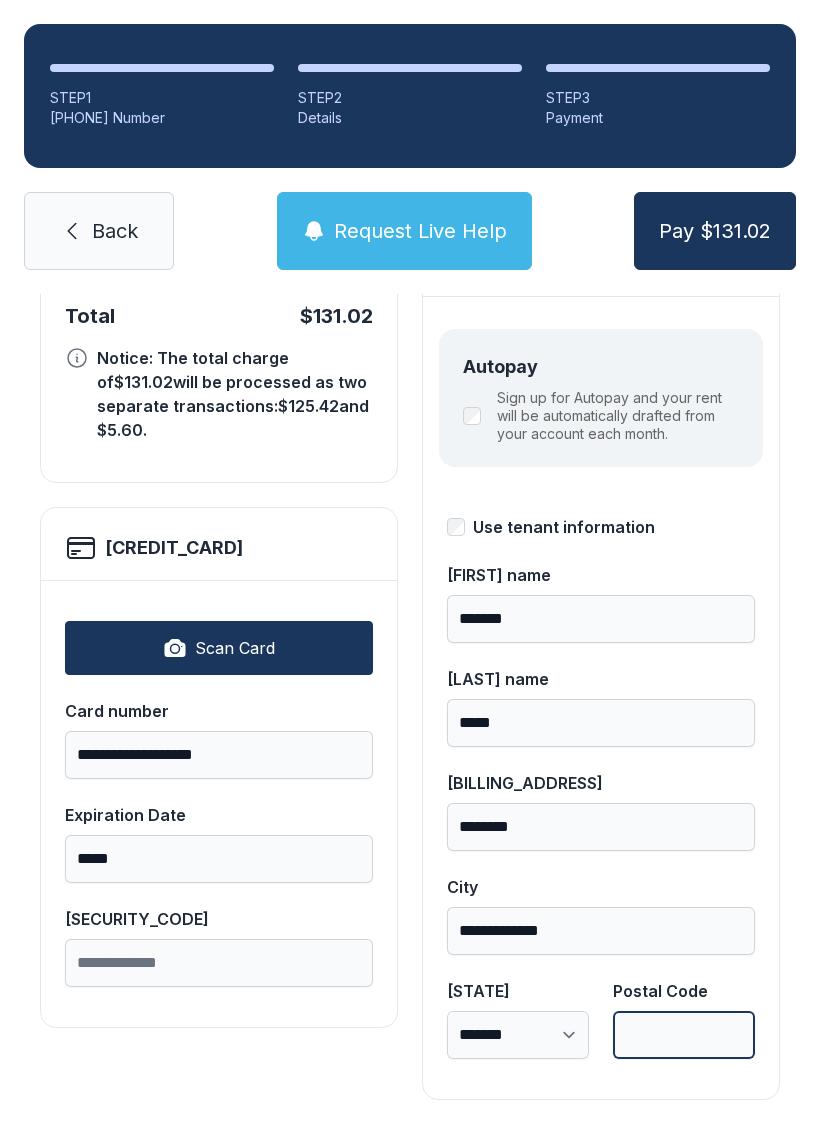 click on "Postal Code" at bounding box center (684, 1035) 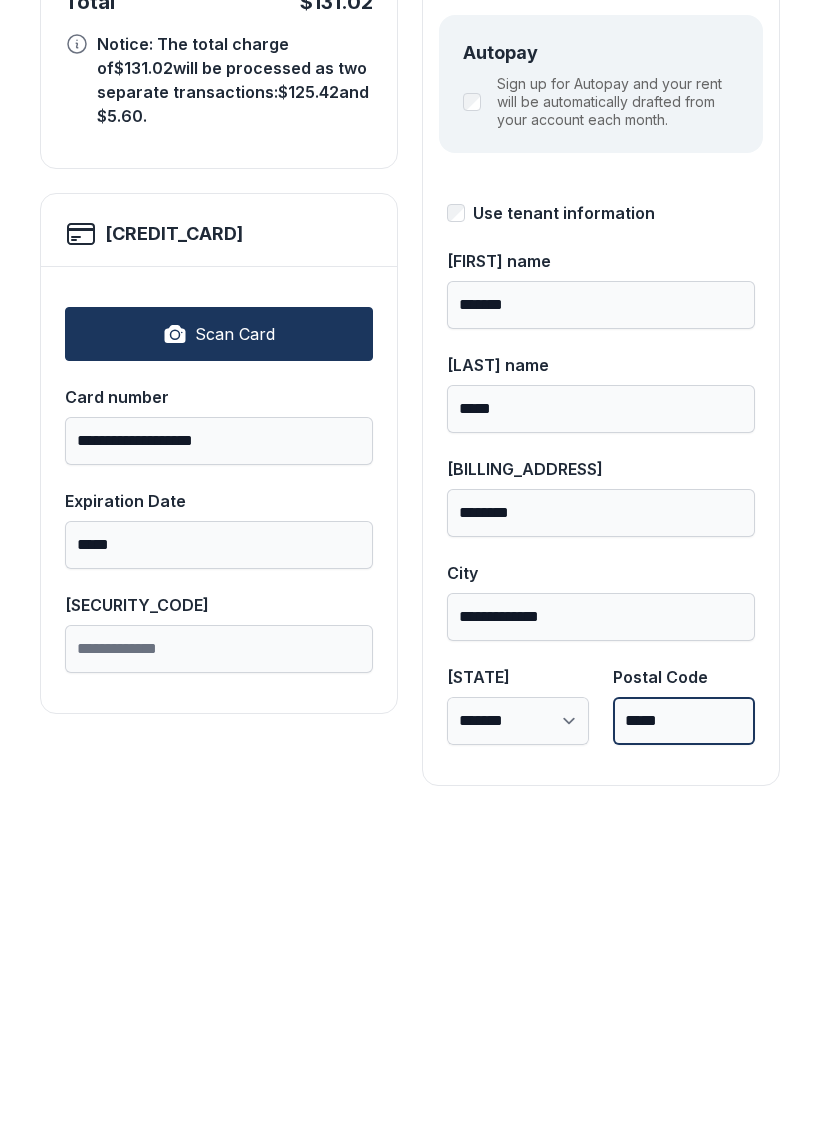 scroll, scrollTop: 218, scrollLeft: 0, axis: vertical 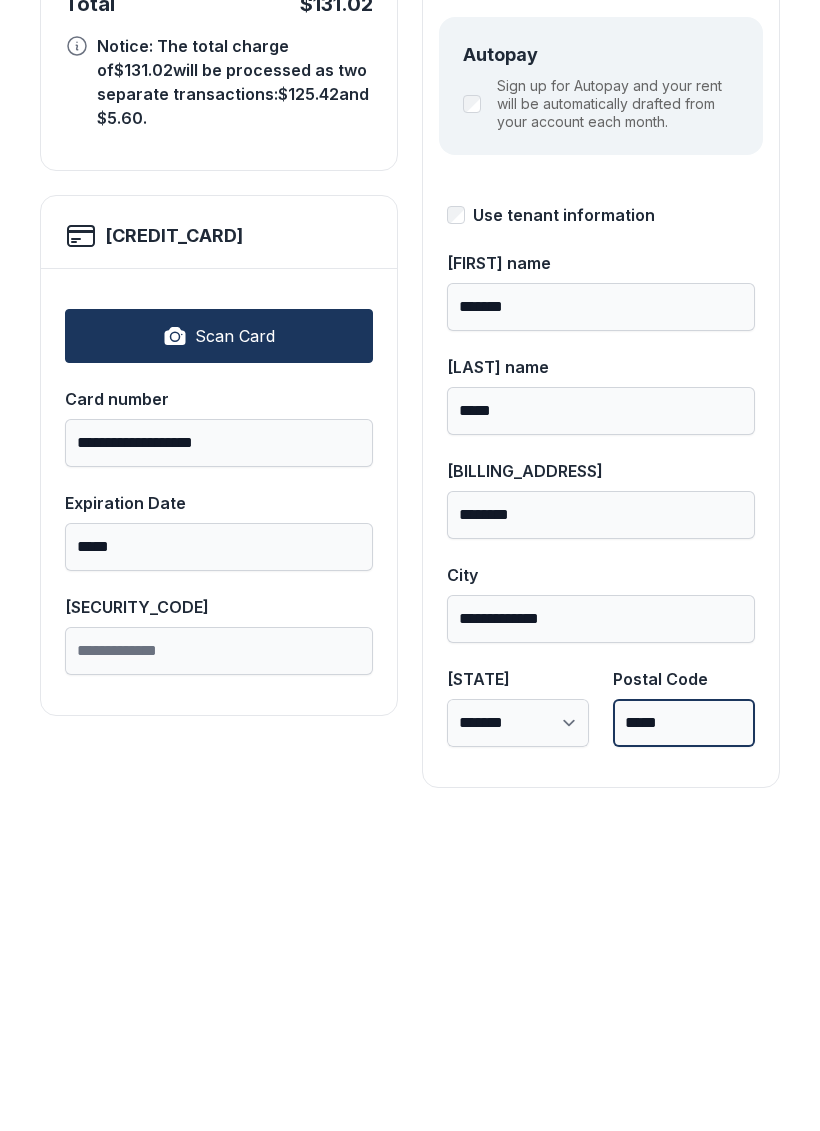 type on "*****" 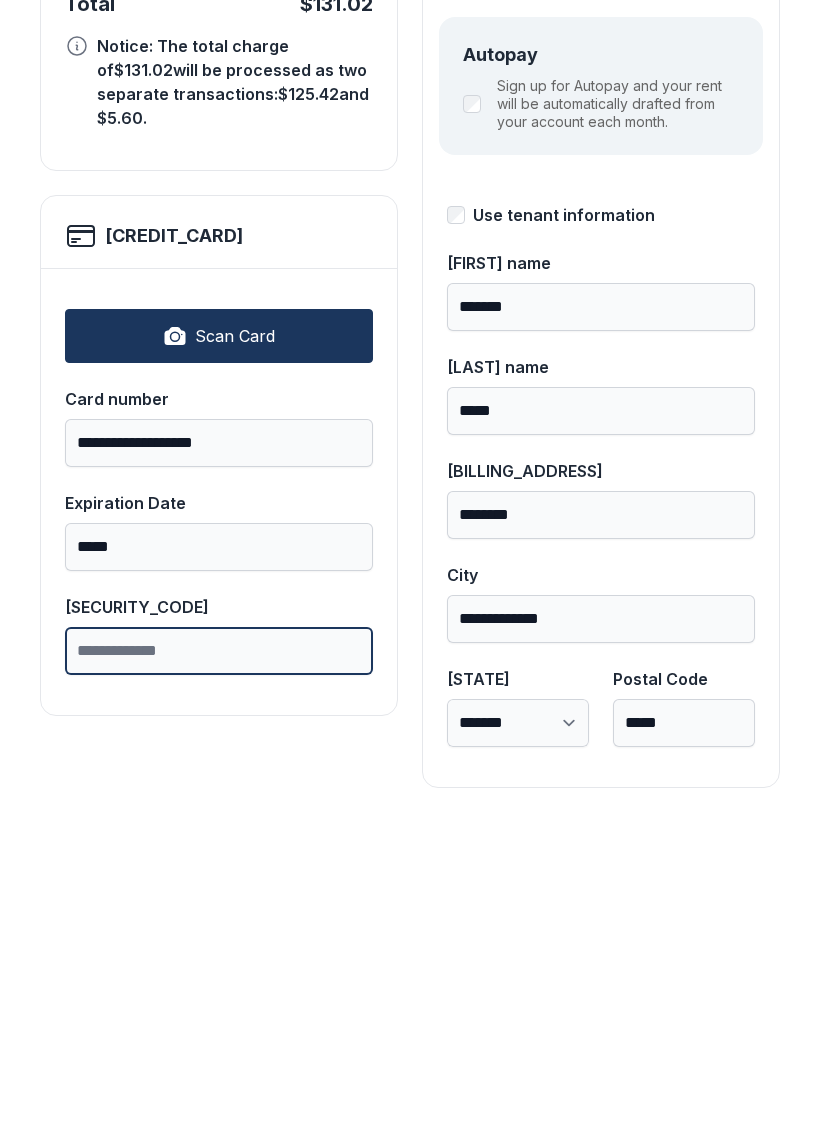 click on "[SECURITY_CODE]" at bounding box center (219, 963) 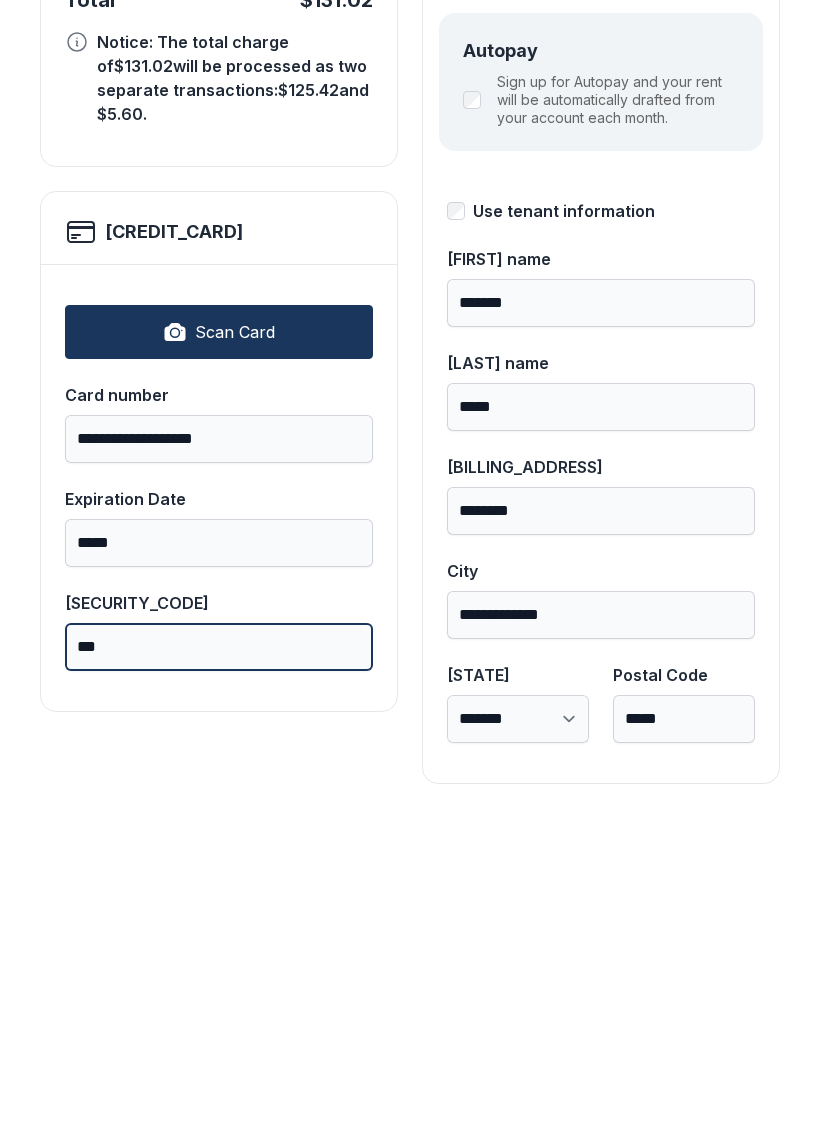 scroll, scrollTop: 218, scrollLeft: 0, axis: vertical 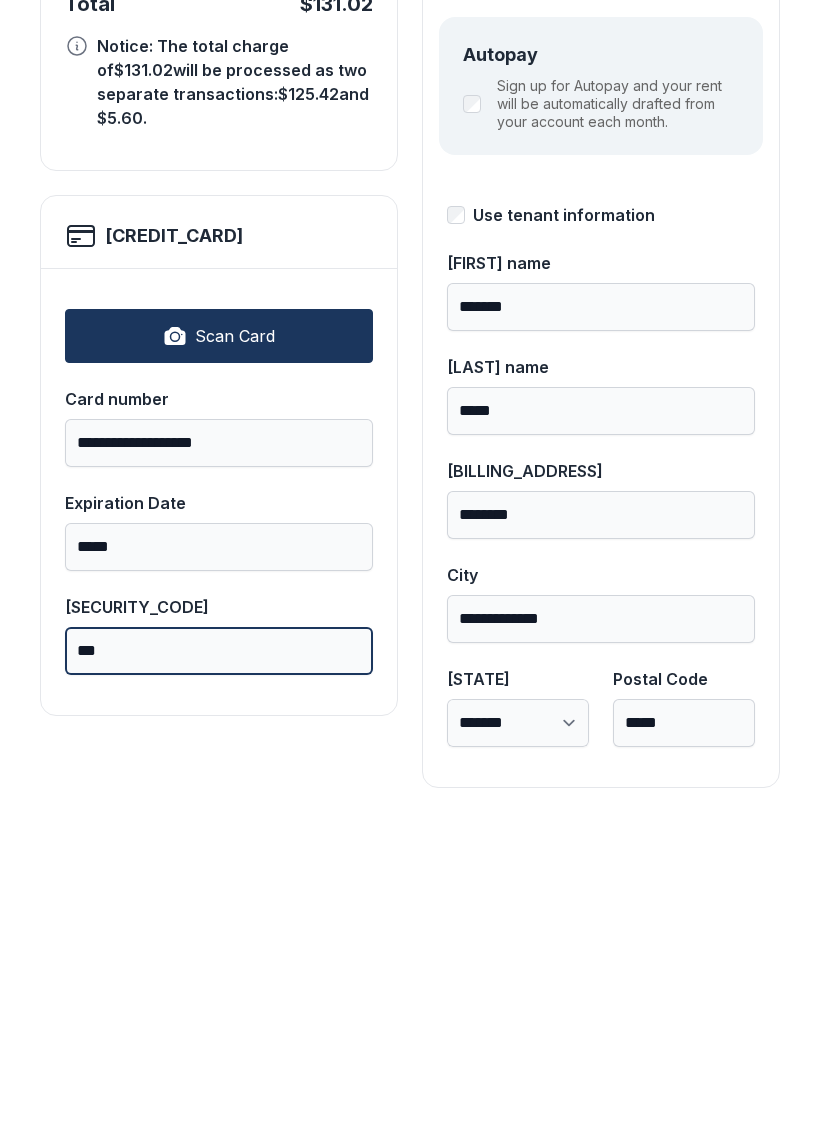 type on "***" 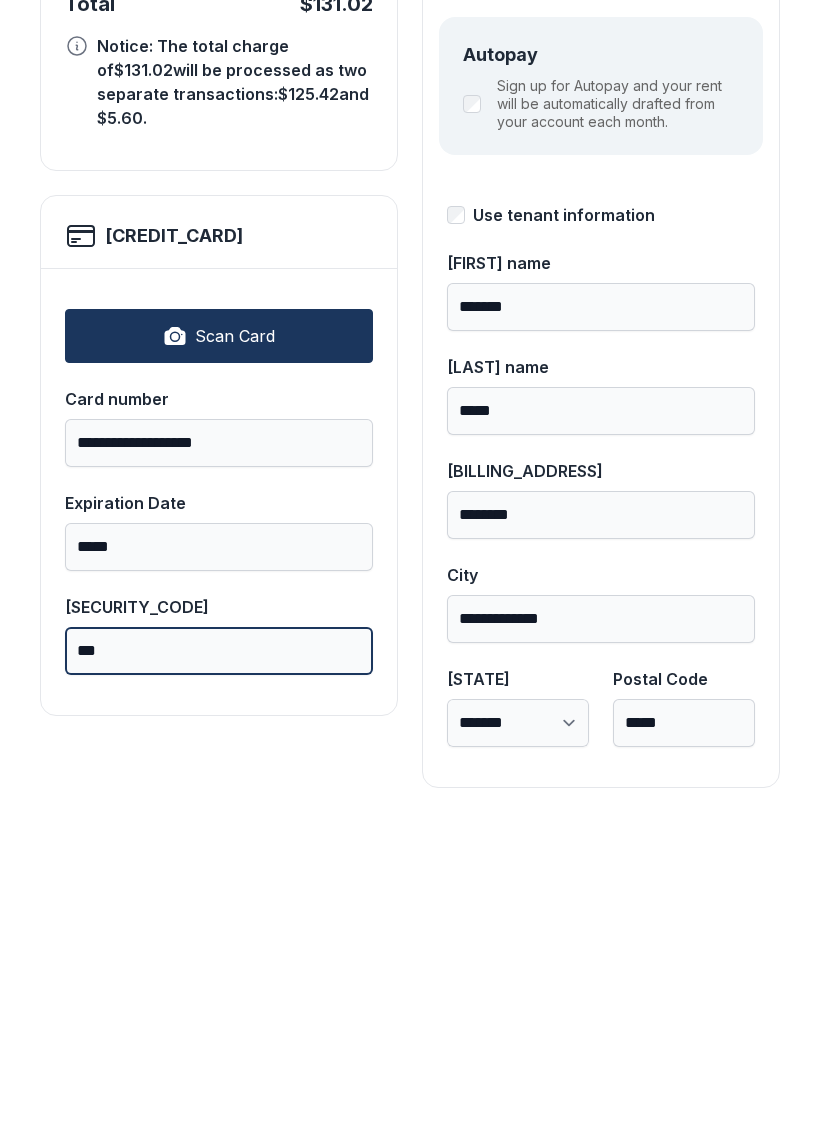 click on "Pay $131.02" at bounding box center [715, 231] 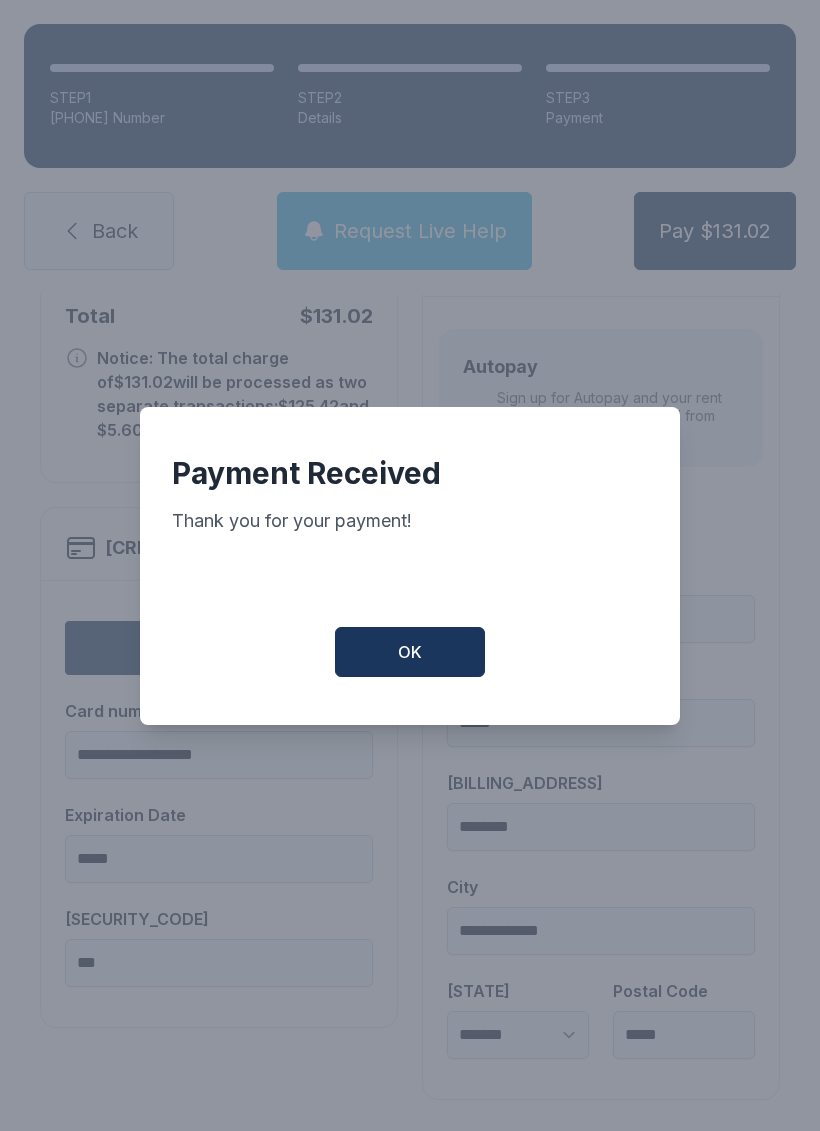 click on "OK" at bounding box center (410, 652) 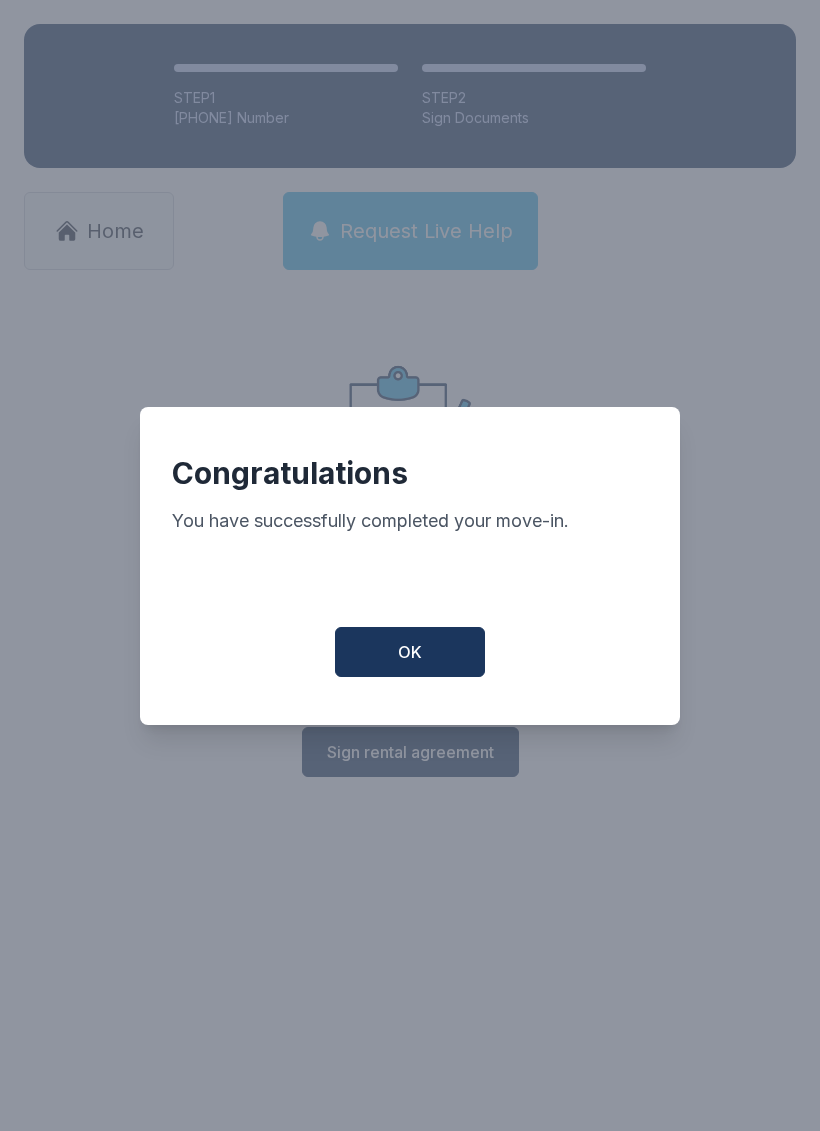 click on "OK" at bounding box center [410, 652] 